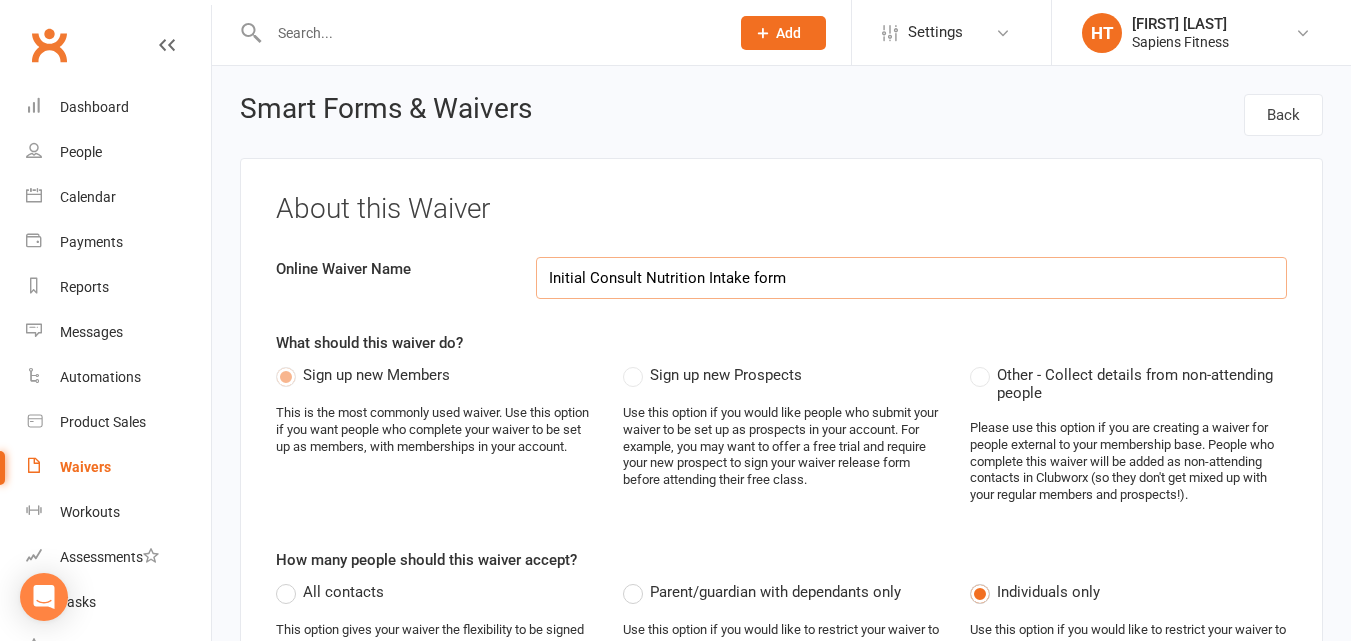 scroll, scrollTop: 0, scrollLeft: 0, axis: both 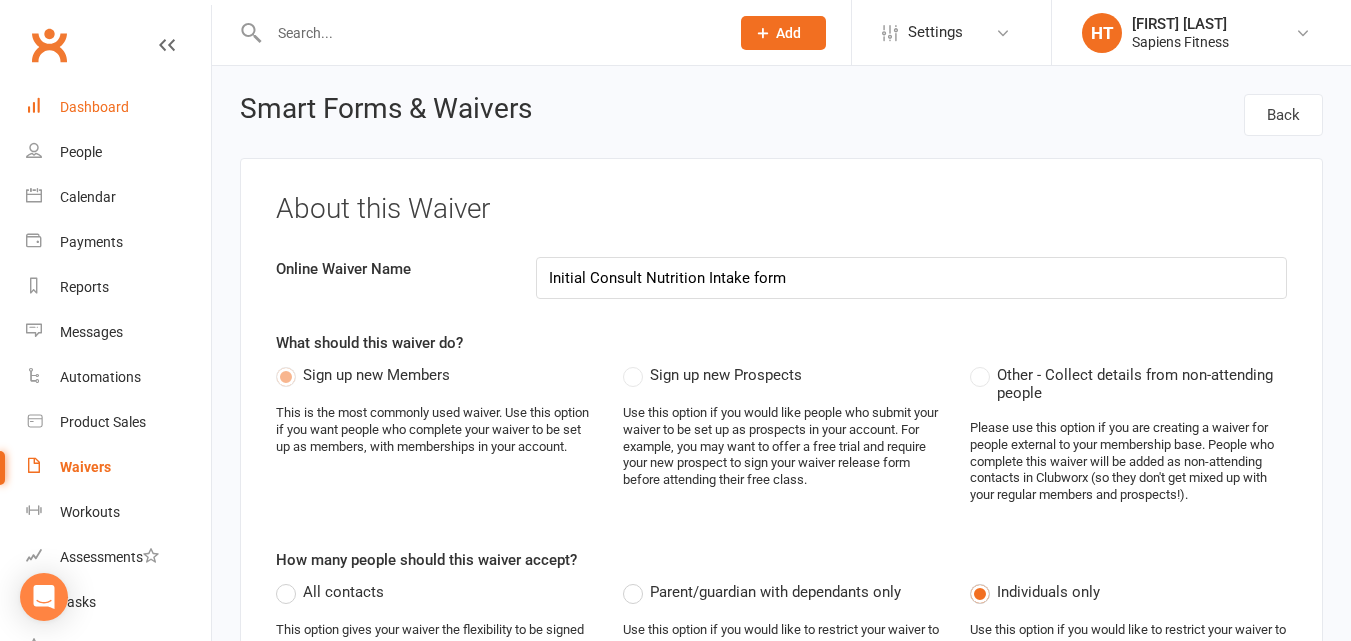 click on "Dashboard" at bounding box center (94, 107) 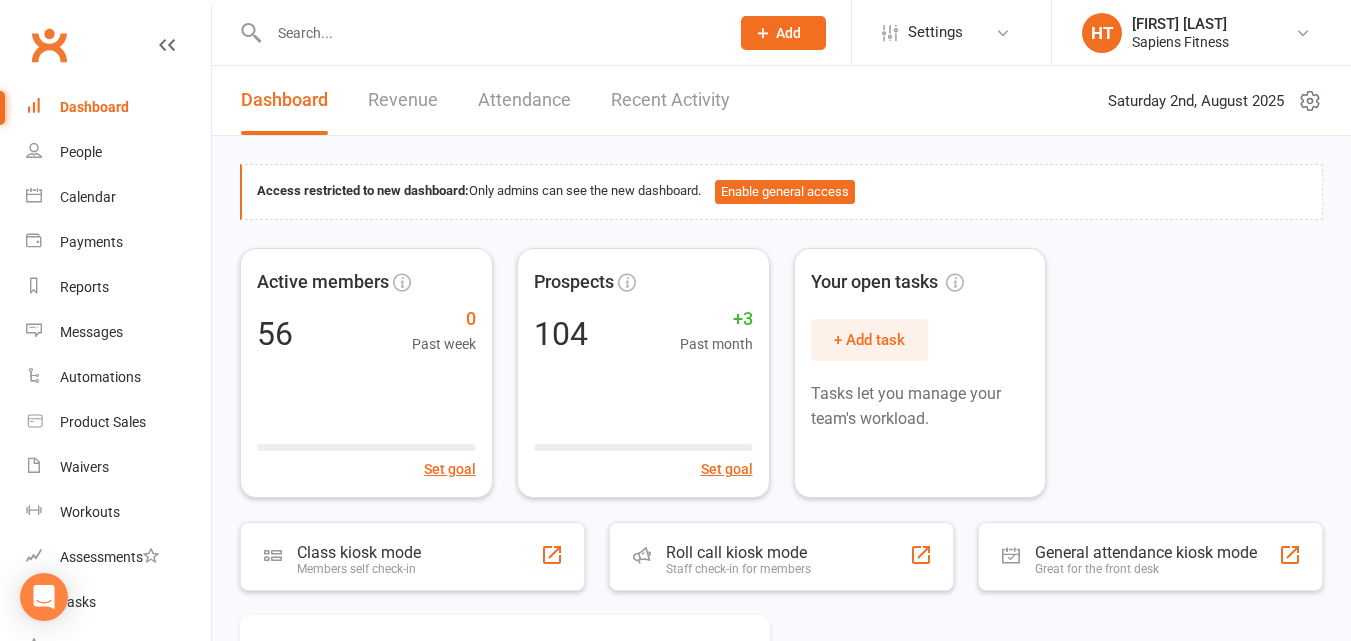 click at bounding box center [489, 33] 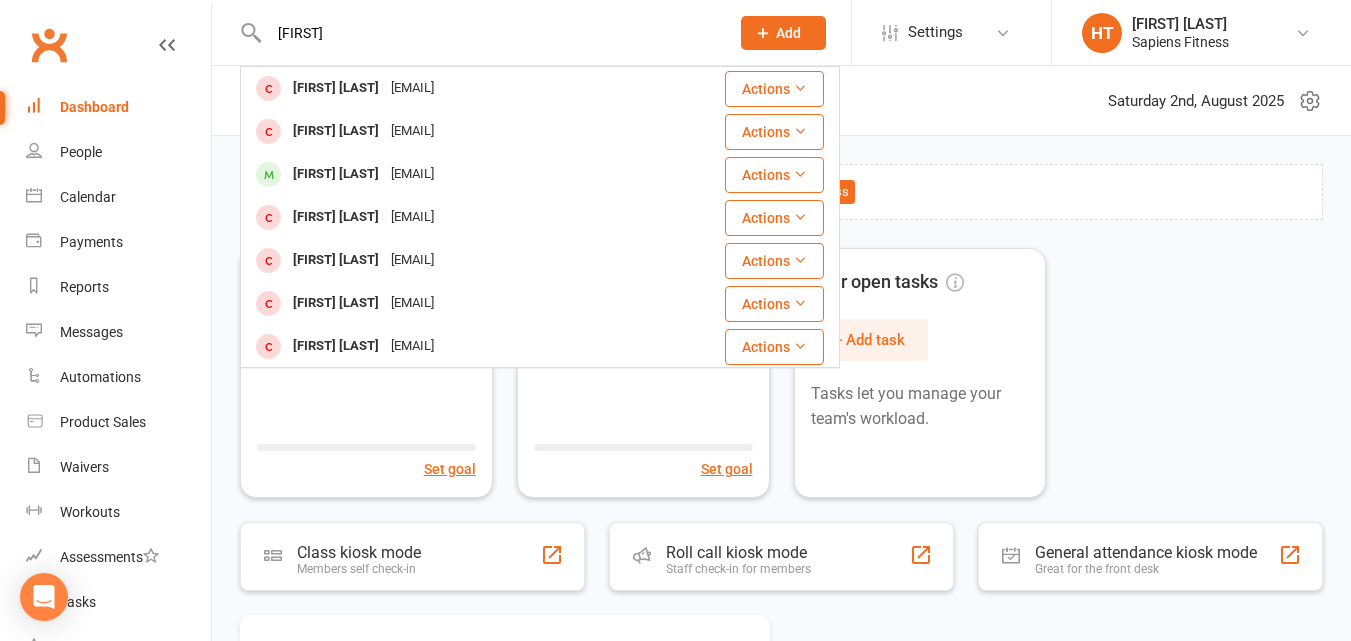 drag, startPoint x: 839, startPoint y: 157, endPoint x: 837, endPoint y: 174, distance: 17.117243 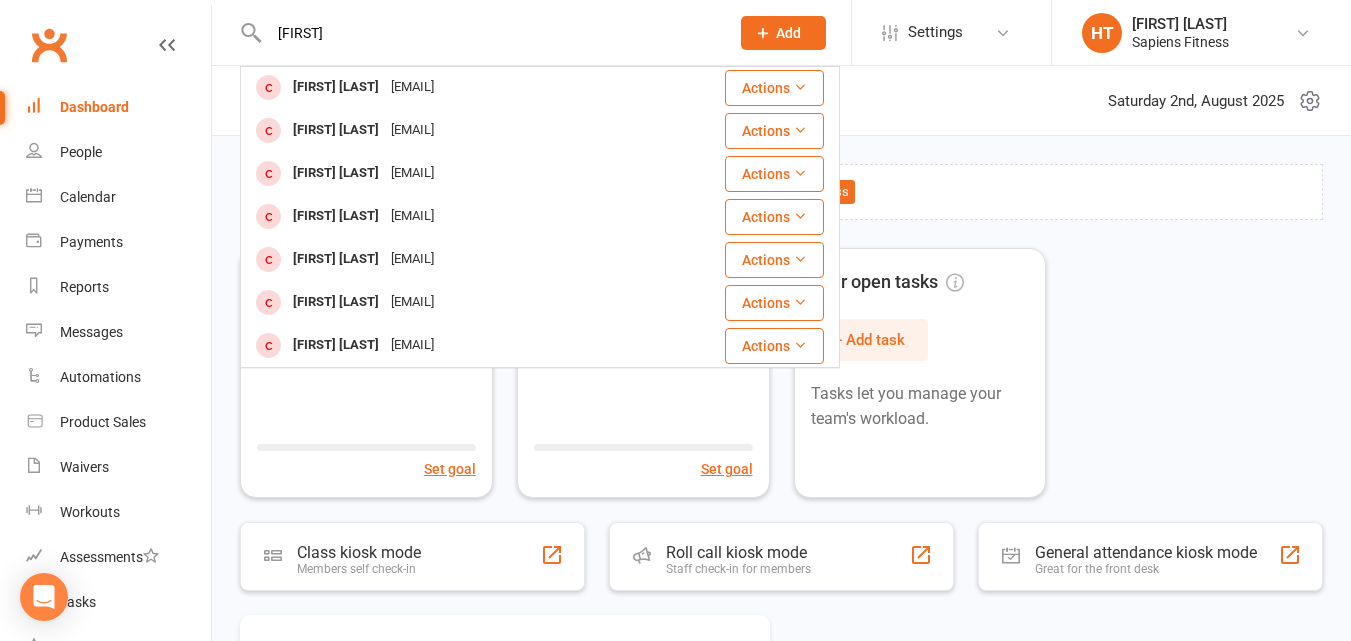 scroll, scrollTop: 0, scrollLeft: 0, axis: both 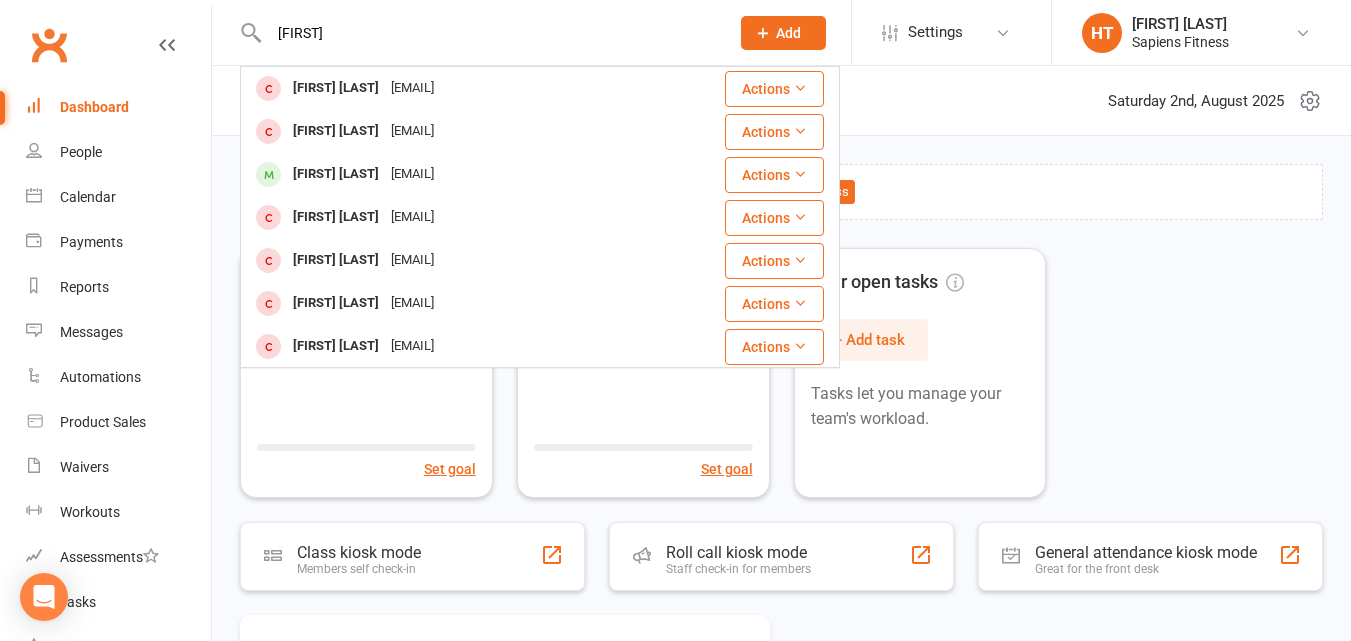 click on "[NAME]" at bounding box center (489, 33) 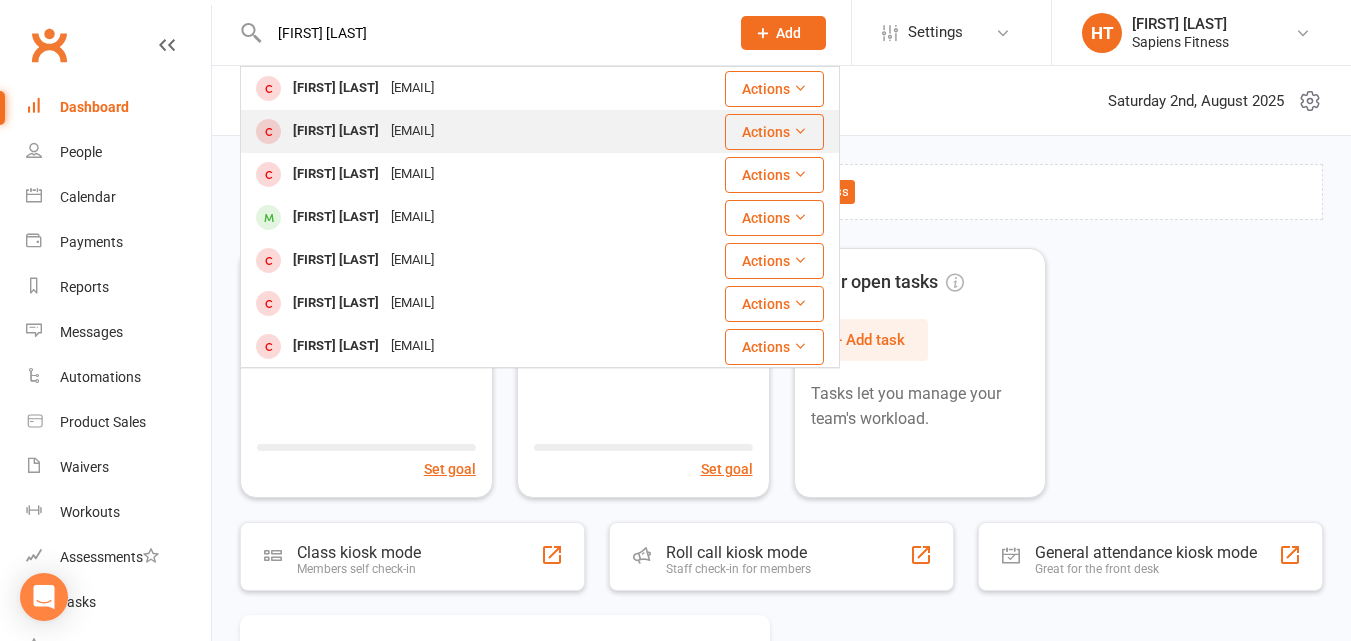 type on "stef woo" 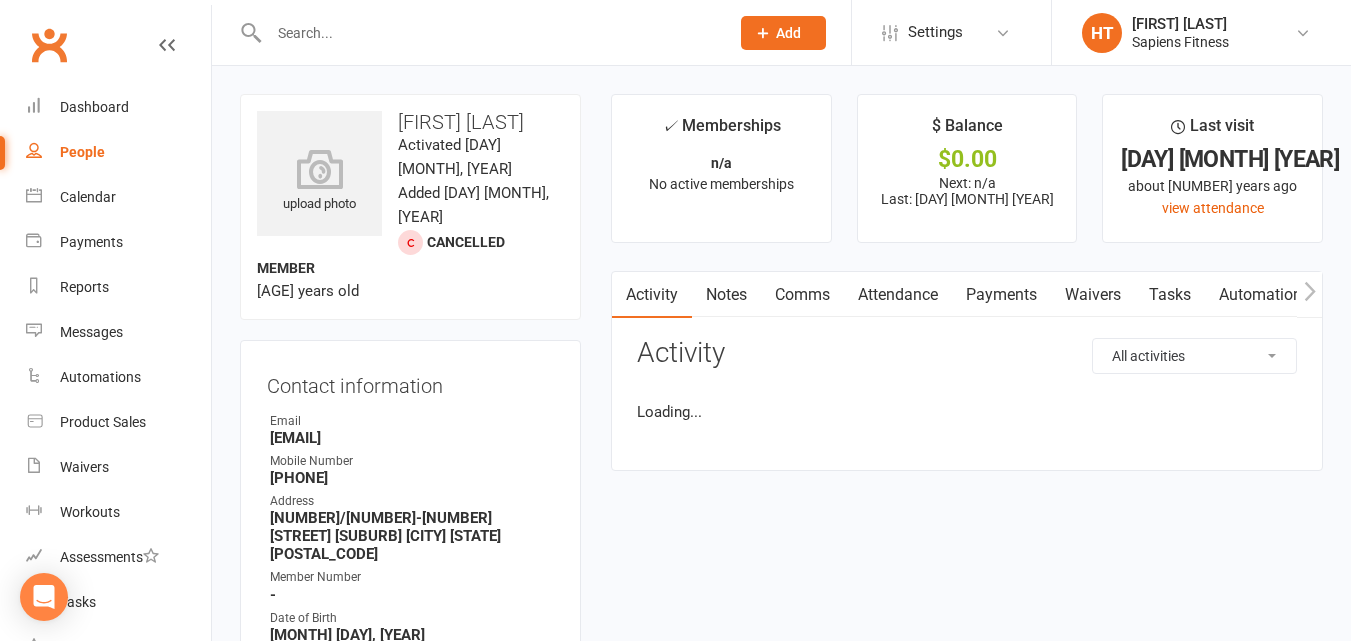 click at bounding box center [489, 33] 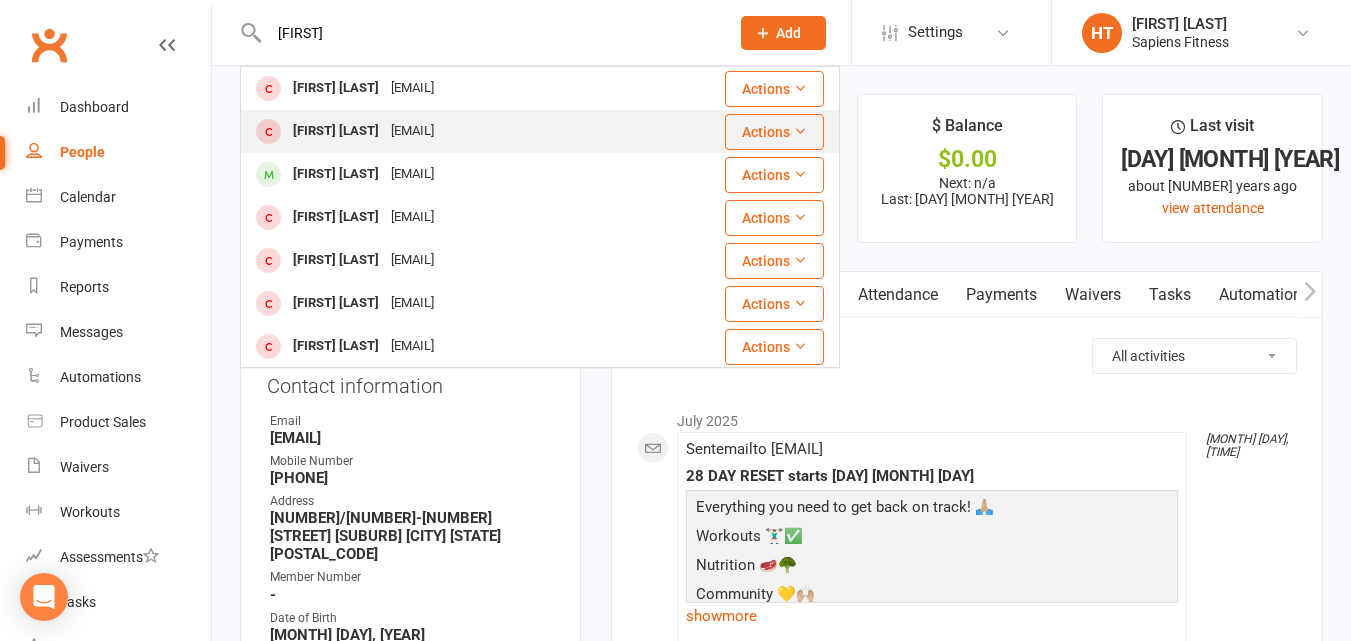 type on "[NAME]" 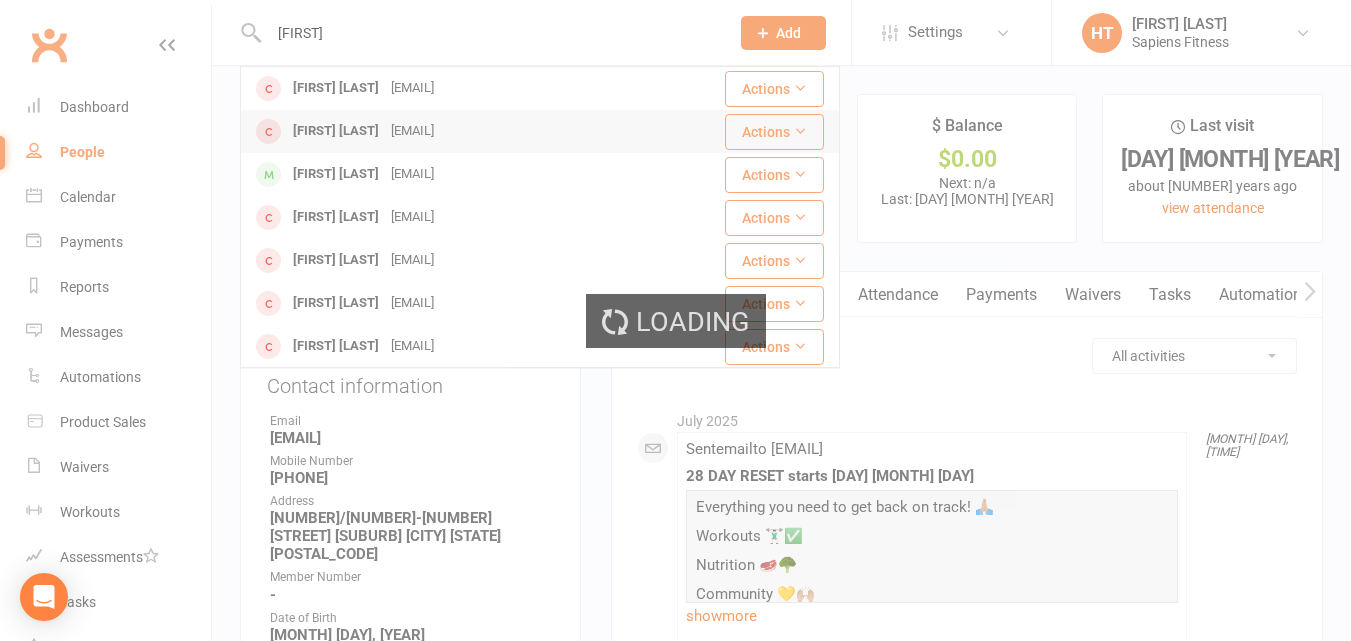 type 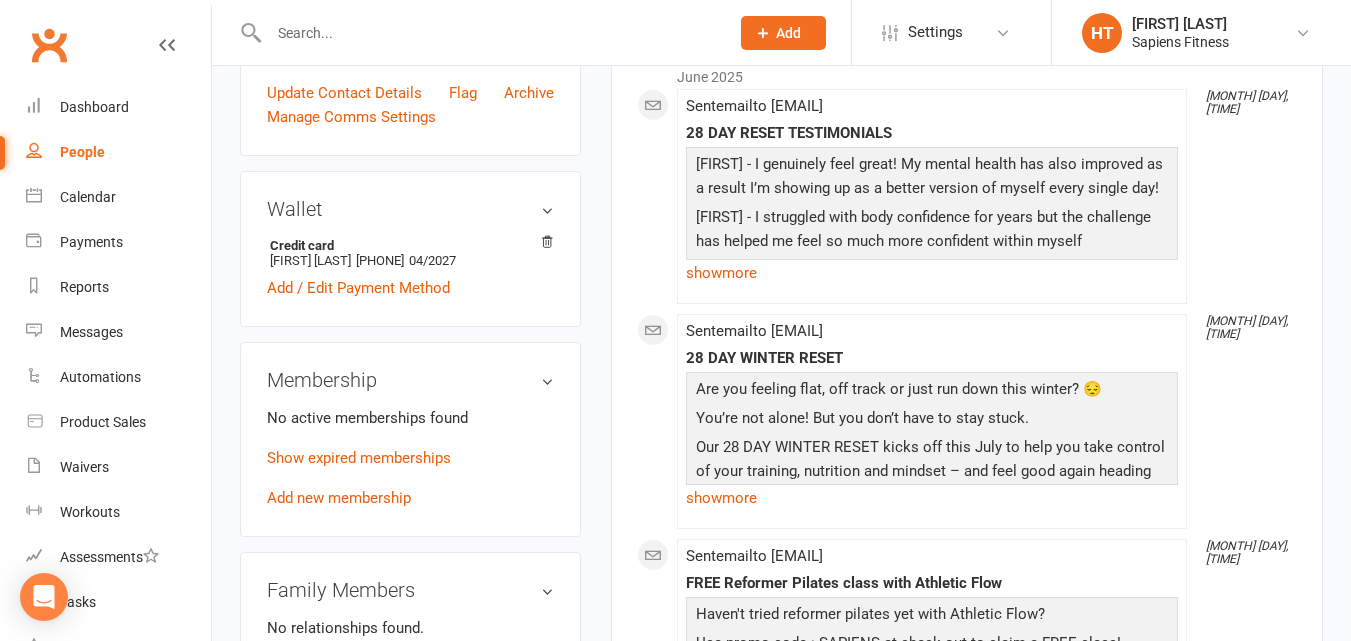 scroll, scrollTop: 559, scrollLeft: 0, axis: vertical 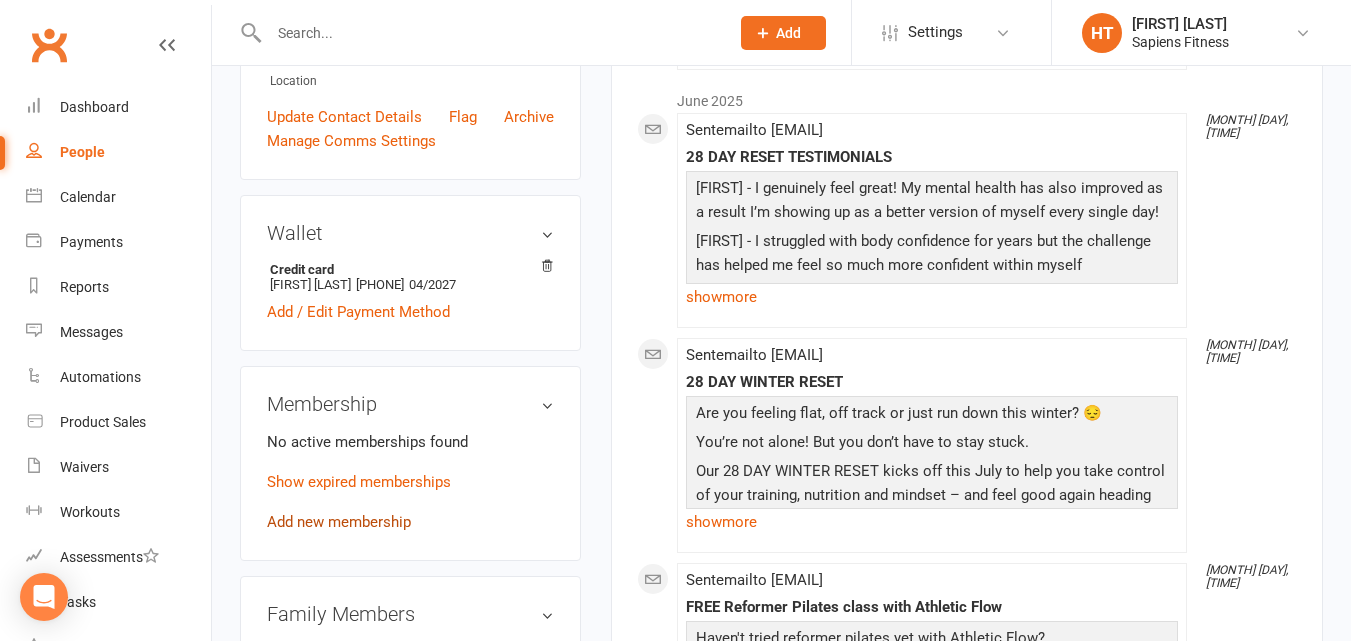 click on "Add new membership" at bounding box center (339, 522) 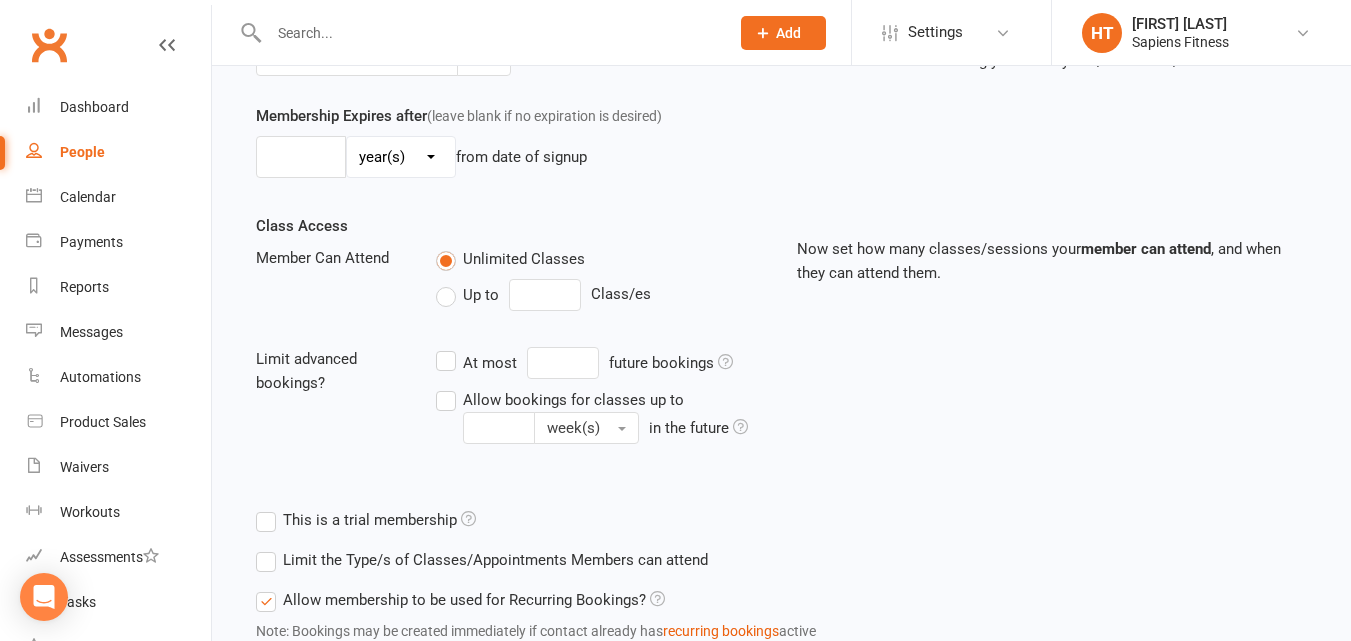 scroll, scrollTop: 0, scrollLeft: 0, axis: both 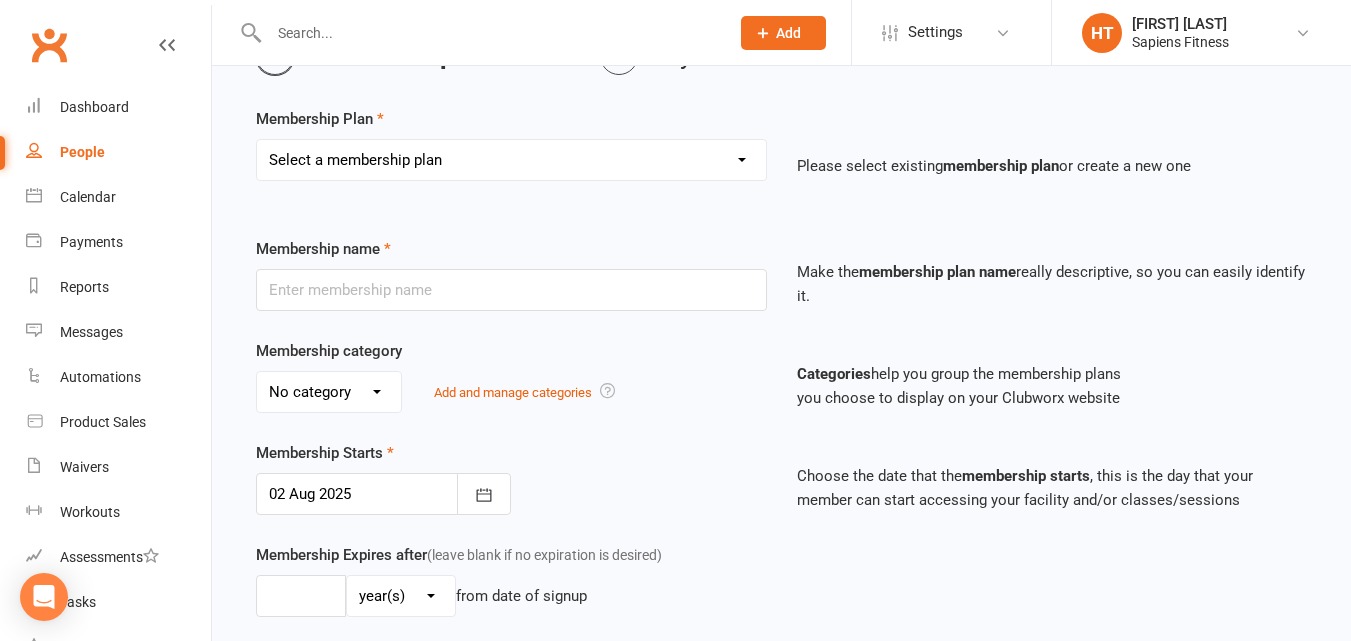 click on "Select a membership plan Create new Membership Plan UNLIMITED MEMBERSHIP 3 CLASSES MEMBERSHIP 2 CLASSES MEMBERSHIP OFF PEAK MEMBERSHIP 10 CLASS PASS CASUAL SESSION 14 DAY UNLIMITED TRIAL No Lock-In Membership $49.95 LEGACY MEMBERSHIP Complimentary Membership Open Session 28 DAY WINTER RESET Vitality Pack (Payment Plan) Vitality Pack The Gift of Fitness Personal Trainer Rent Online Nutrition Initial Consult Initial Consult 1 Week Membership 28 Day Reset 1 MONTH KICKSTARTER Studio Hire - 1 day per week Studio Hire - 2 days per week Studio Hire - 3 days per week Nutrition Follow-up 50% OFF | OFF PEAK MEMBERSHIP 50% OFF | 3 CLASSES MEMBERSHIP 50% OFF | 2 CLASSES MEMBERSHIP 50% OFF | UNLIMITED MEMBERSHIP FREE WEEK 1 WEEK FREE TRIAL" at bounding box center (511, 160) 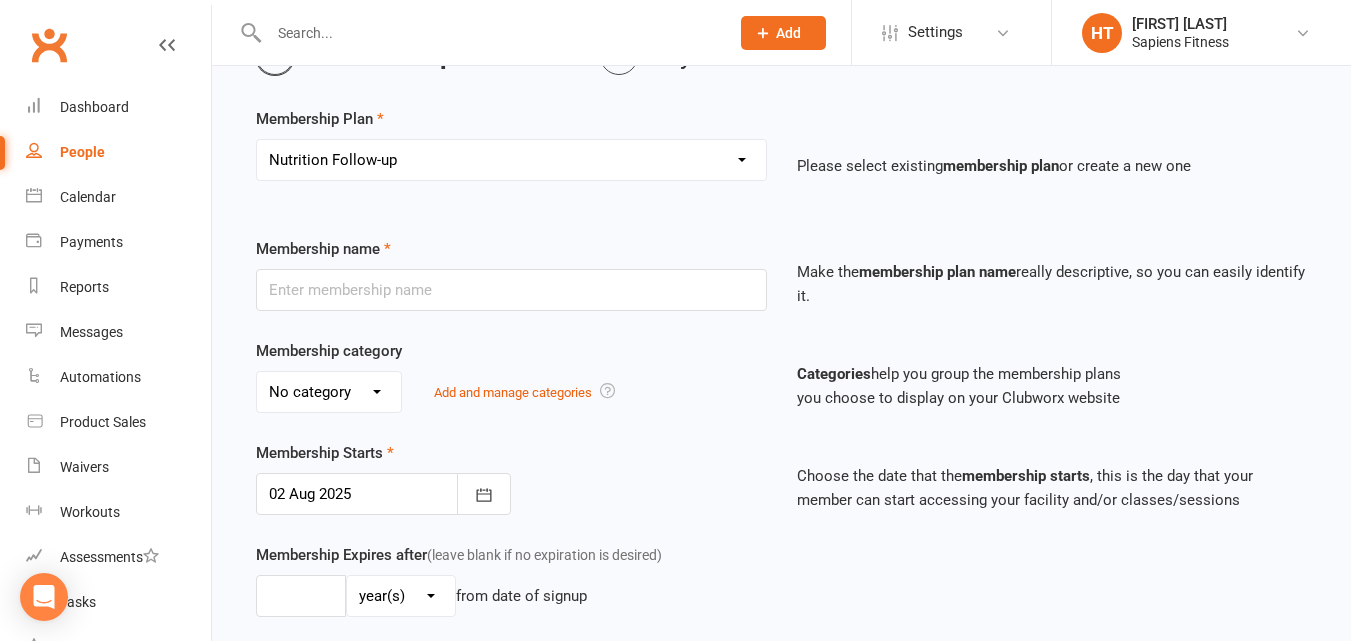 click on "Select a membership plan Create new Membership Plan UNLIMITED MEMBERSHIP 3 CLASSES MEMBERSHIP 2 CLASSES MEMBERSHIP OFF PEAK MEMBERSHIP 10 CLASS PASS CASUAL SESSION 14 DAY UNLIMITED TRIAL No Lock-In Membership $49.95 LEGACY MEMBERSHIP Complimentary Membership Open Session 28 DAY WINTER RESET Vitality Pack (Payment Plan) Vitality Pack The Gift of Fitness Personal Trainer Rent Online Nutrition Initial Consult Initial Consult 1 Week Membership 28 Day Reset 1 MONTH KICKSTARTER Studio Hire - 1 day per week Studio Hire - 2 days per week Studio Hire - 3 days per week Nutrition Follow-up 50% OFF | OFF PEAK MEMBERSHIP 50% OFF | 3 CLASSES MEMBERSHIP 50% OFF | 2 CLASSES MEMBERSHIP 50% OFF | UNLIMITED MEMBERSHIP FREE WEEK 1 WEEK FREE TRIAL" at bounding box center (511, 160) 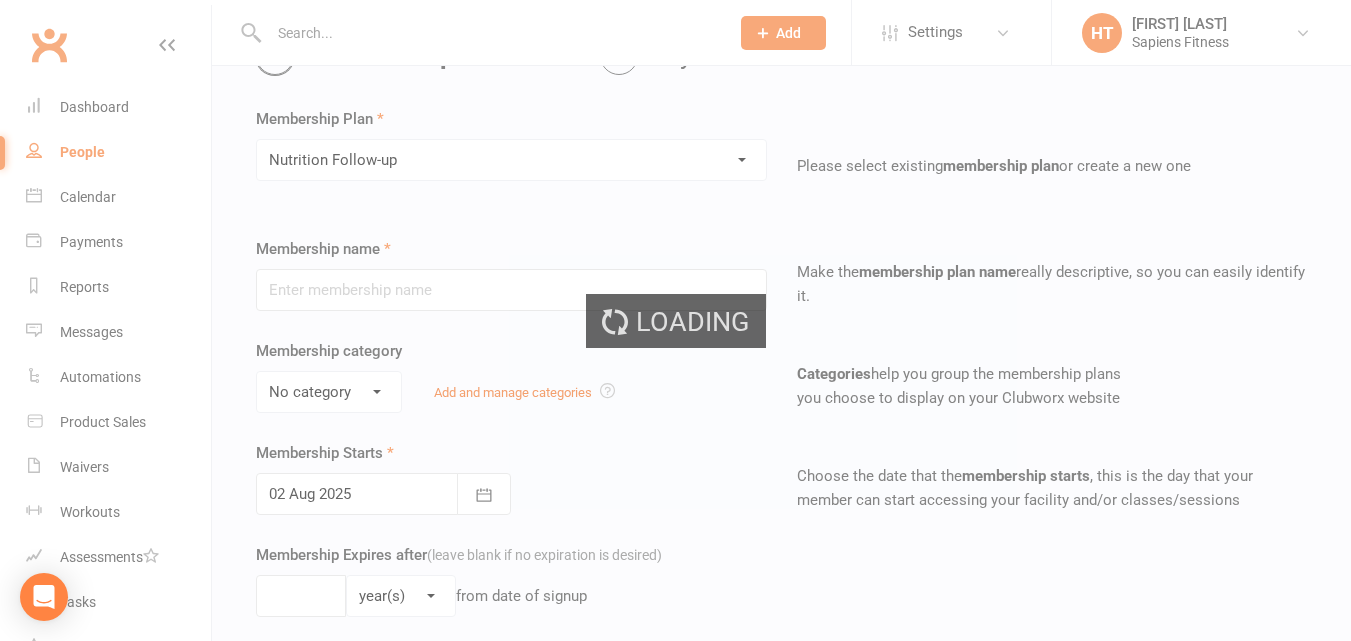 type on "Nutrition Follow-up" 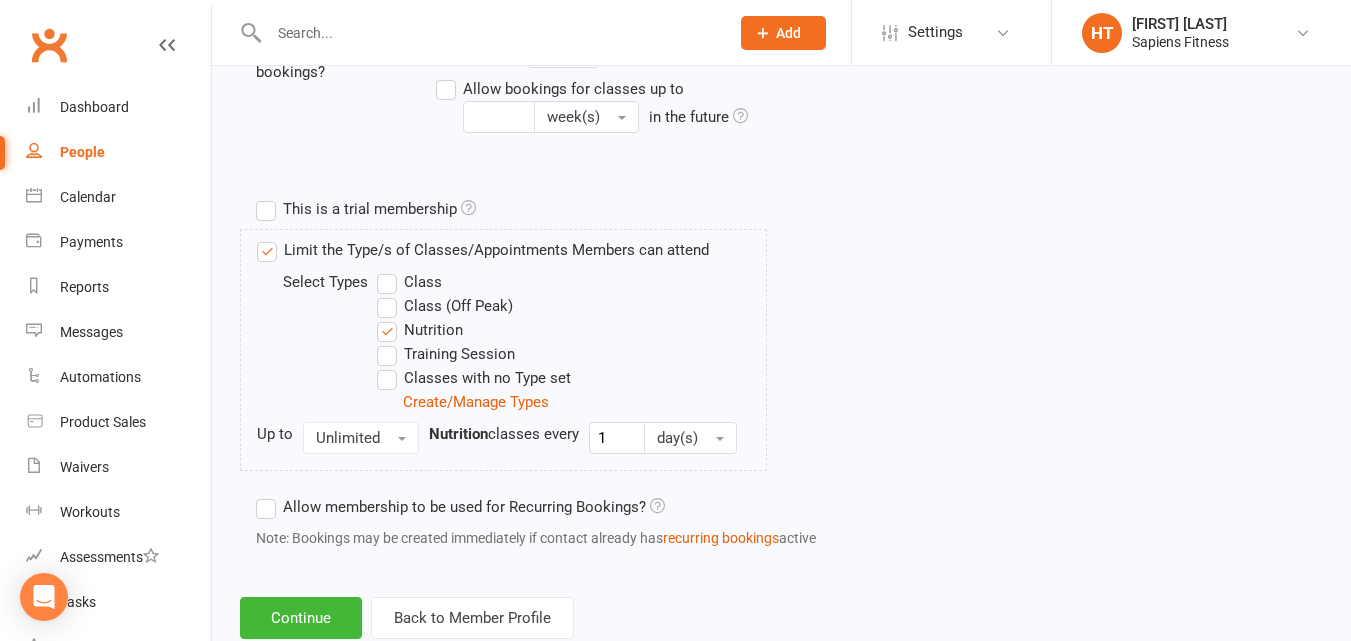 scroll, scrollTop: 926, scrollLeft: 0, axis: vertical 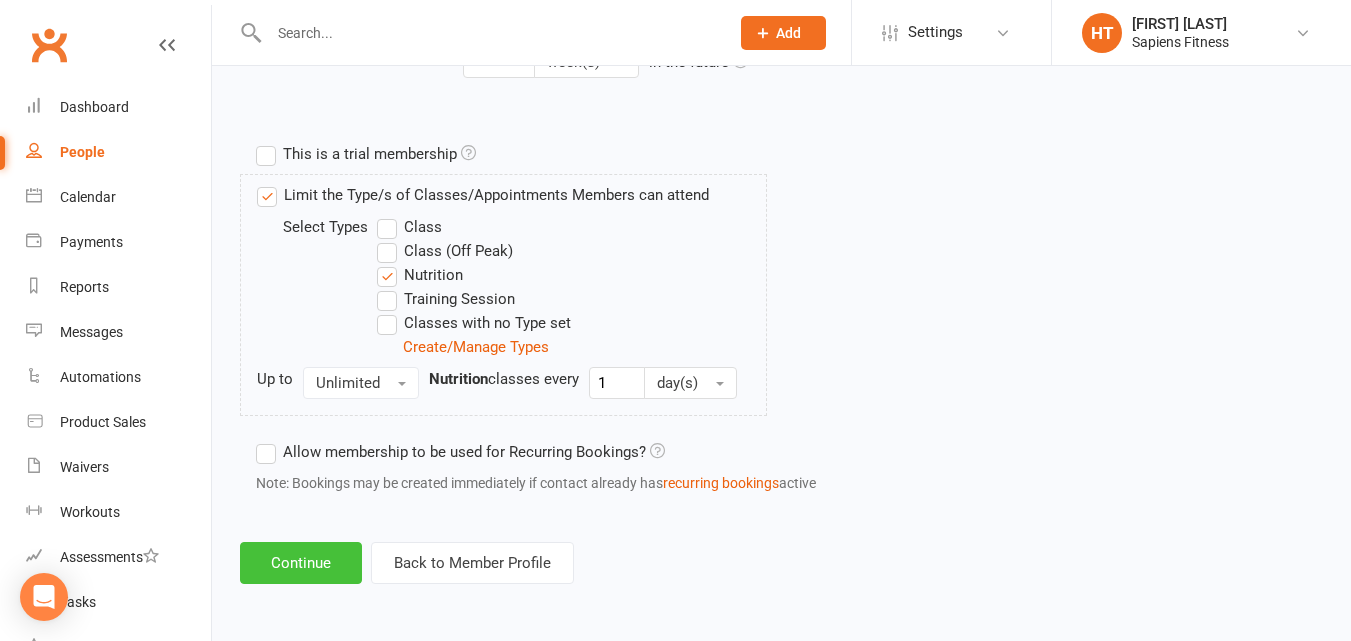 click on "Continue" at bounding box center [301, 563] 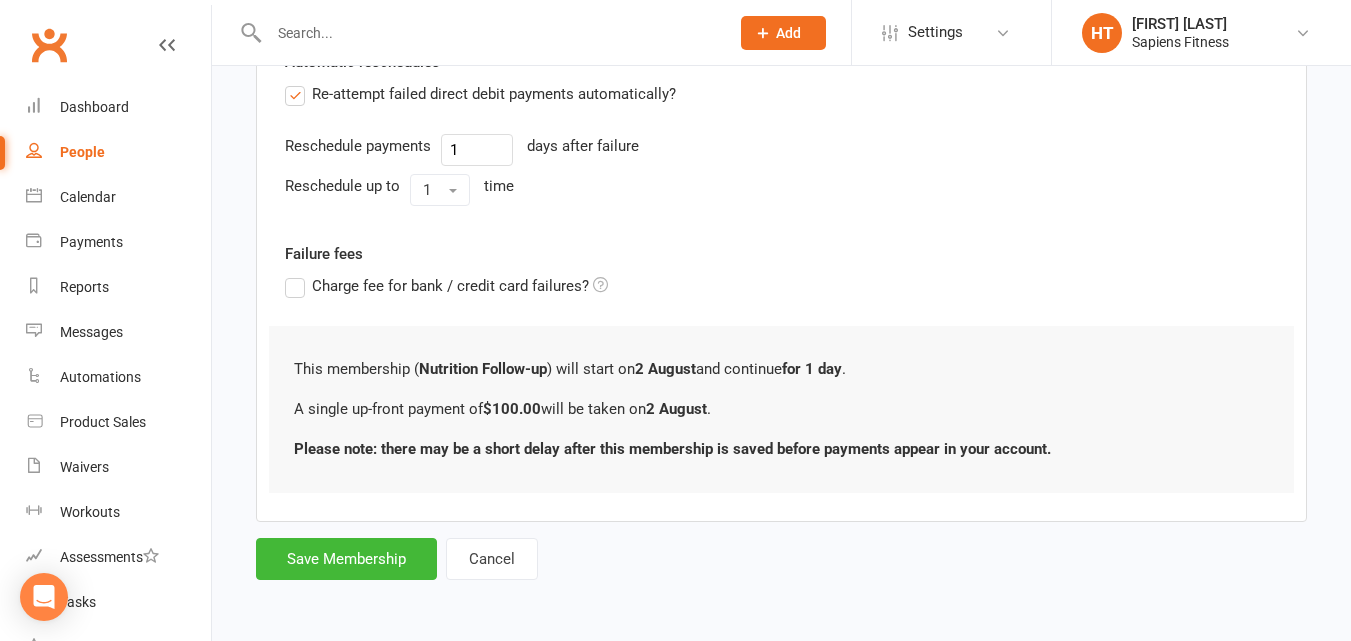 scroll, scrollTop: 0, scrollLeft: 0, axis: both 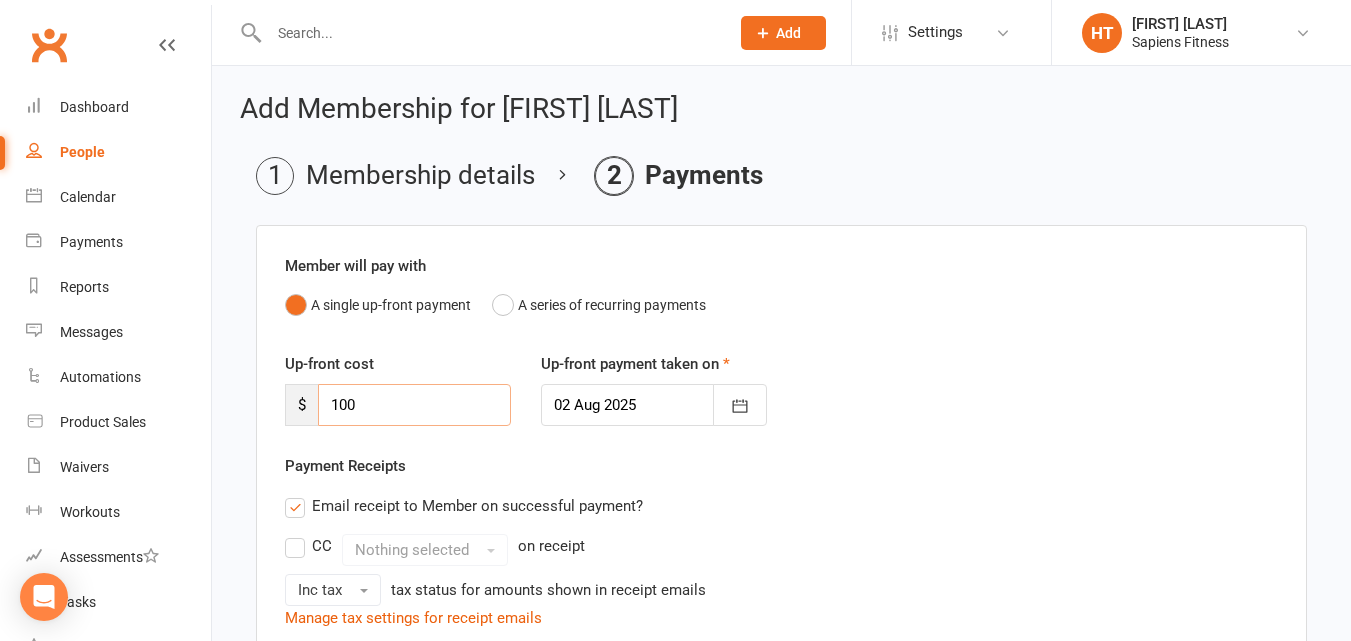 drag, startPoint x: 358, startPoint y: 413, endPoint x: 278, endPoint y: 417, distance: 80.09994 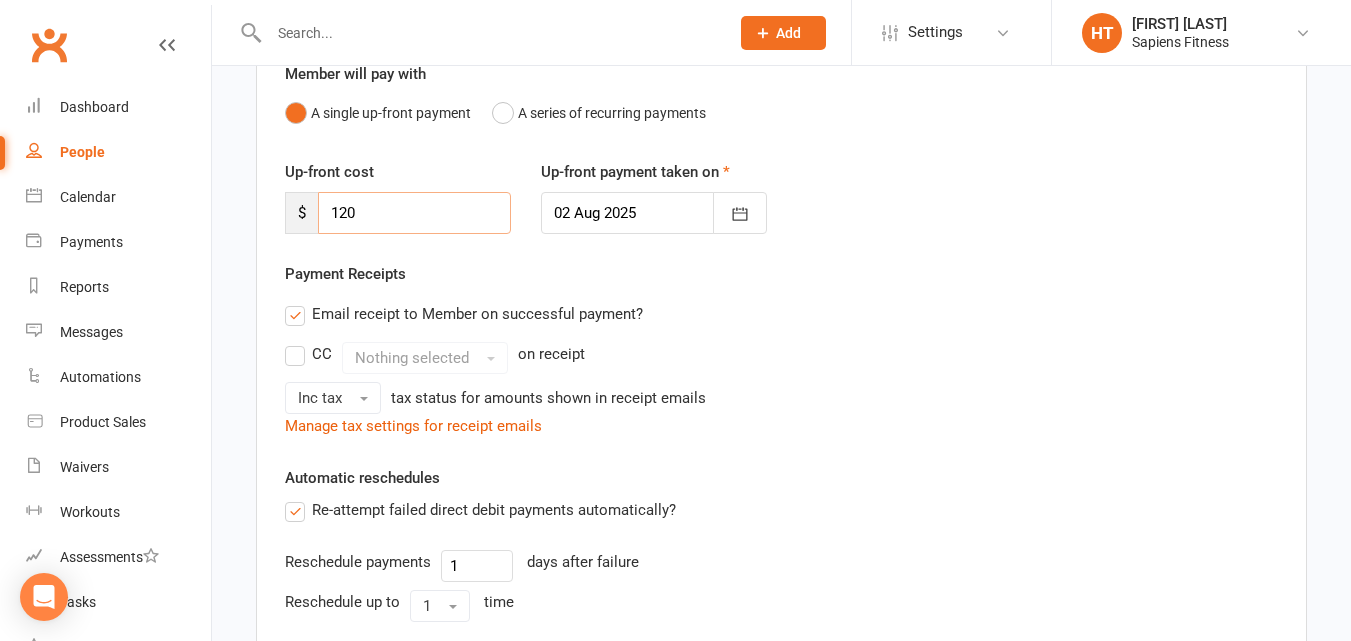 scroll, scrollTop: 198, scrollLeft: 0, axis: vertical 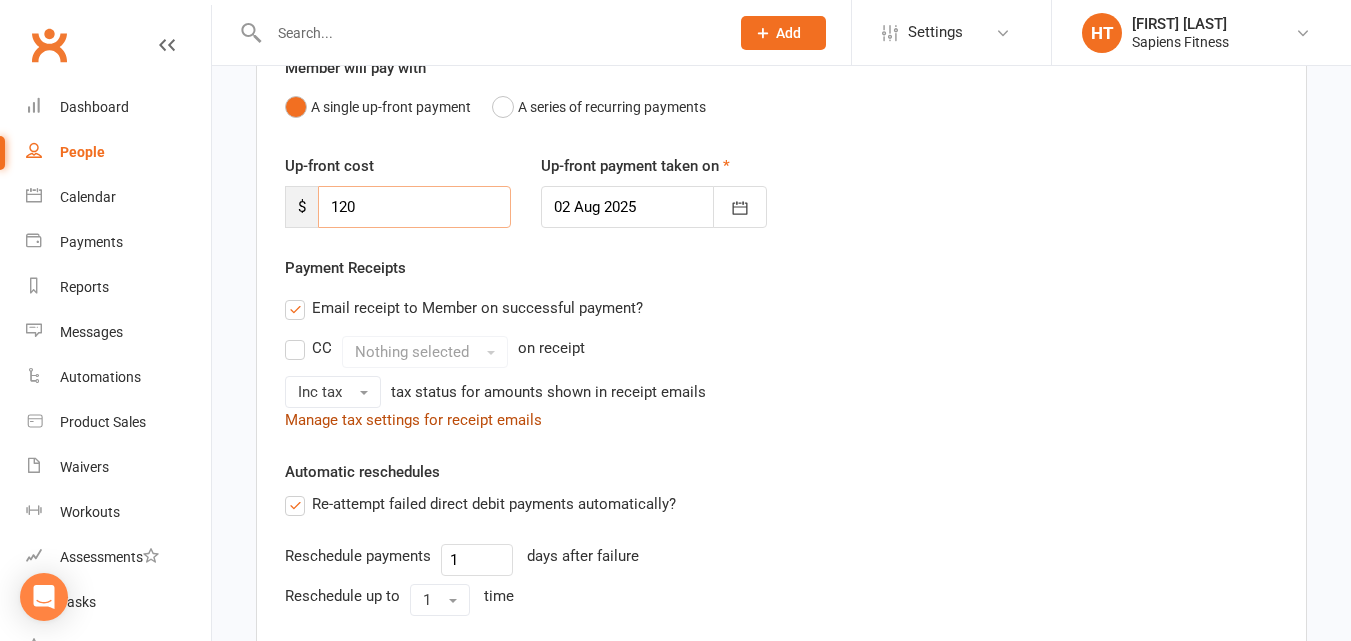 type on "120" 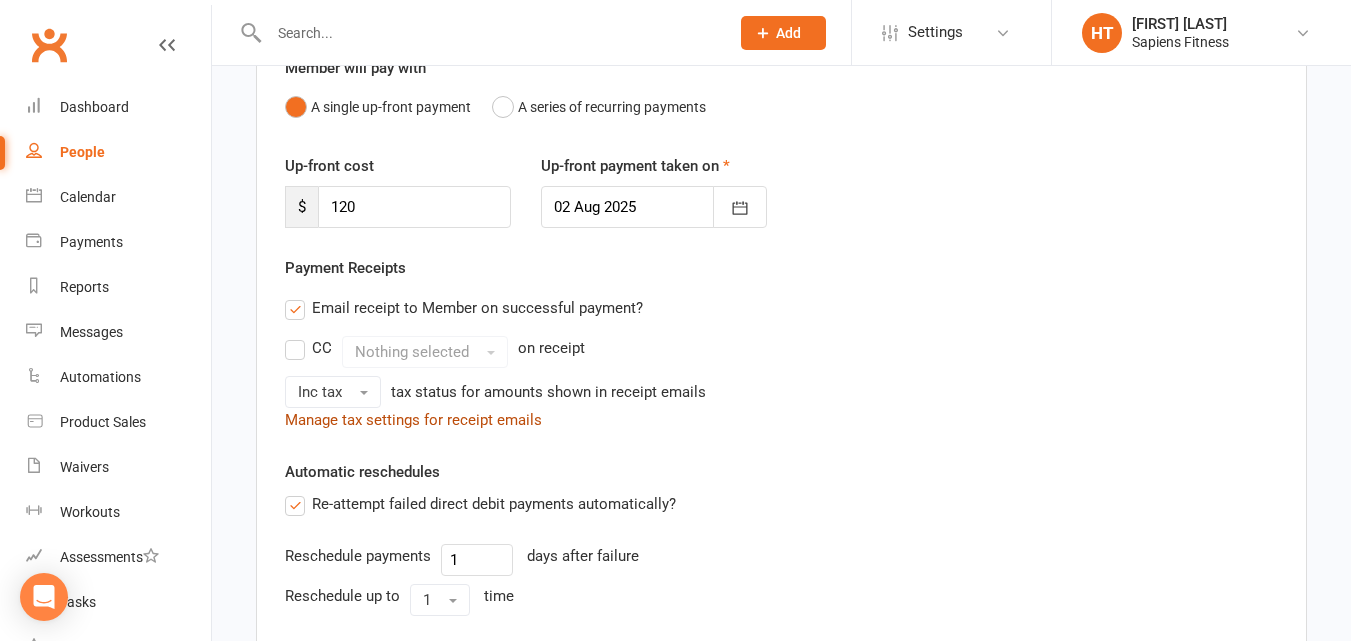 click on "Manage tax settings for receipt emails" at bounding box center [413, 420] 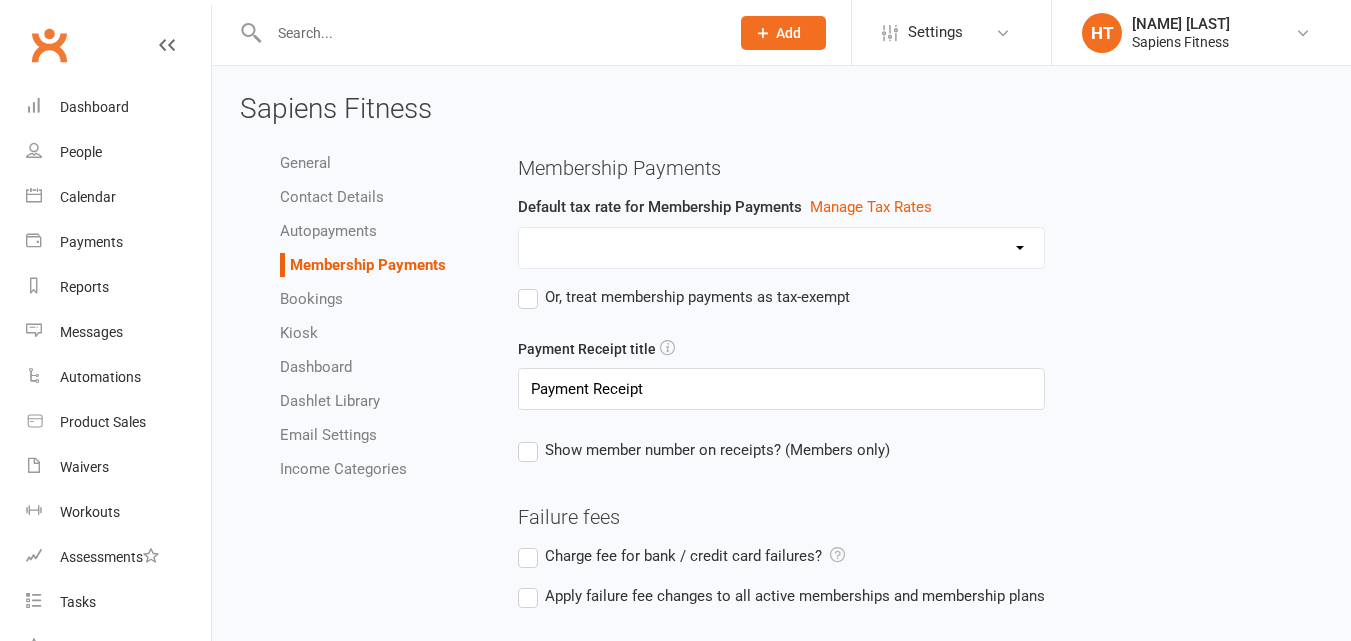 select on "[NUMBER]" 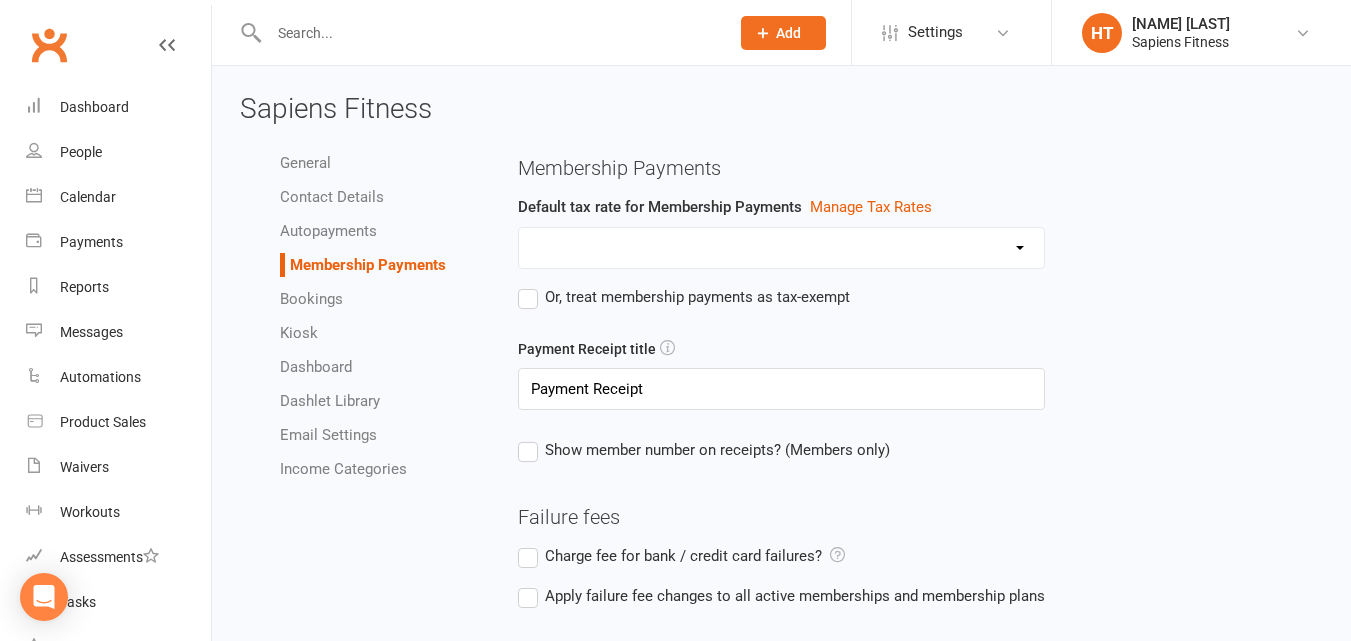 scroll, scrollTop: 0, scrollLeft: 0, axis: both 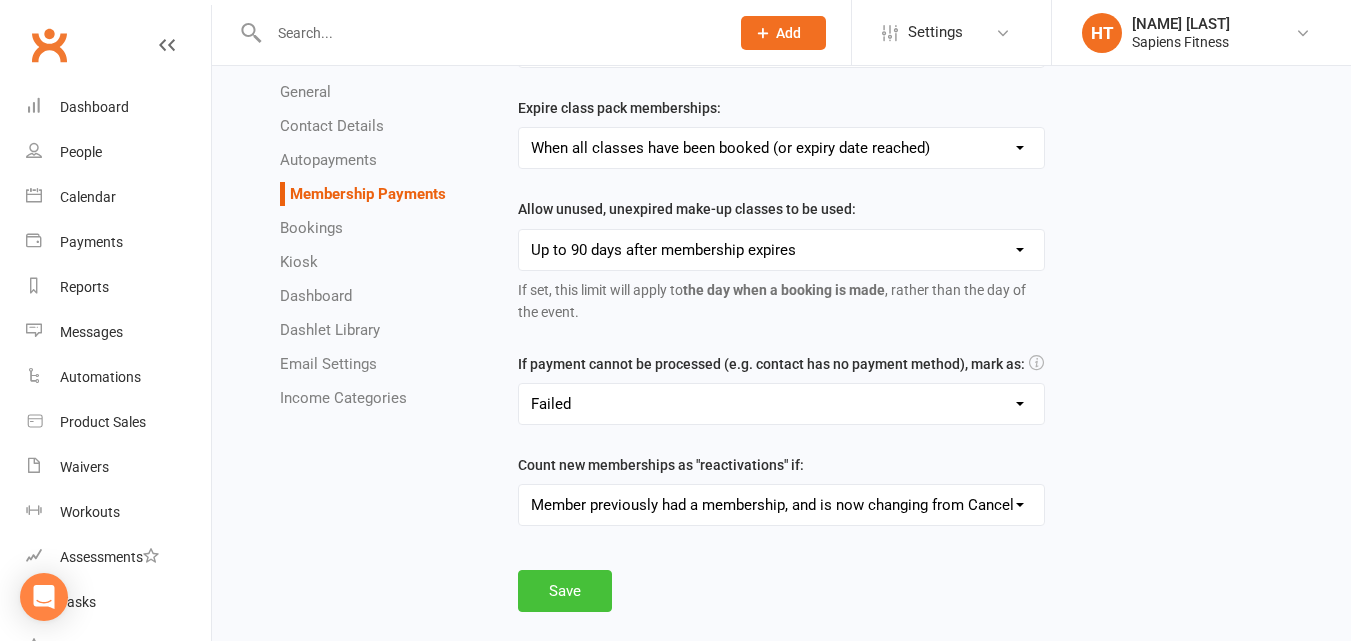 click on "Save" at bounding box center [565, 591] 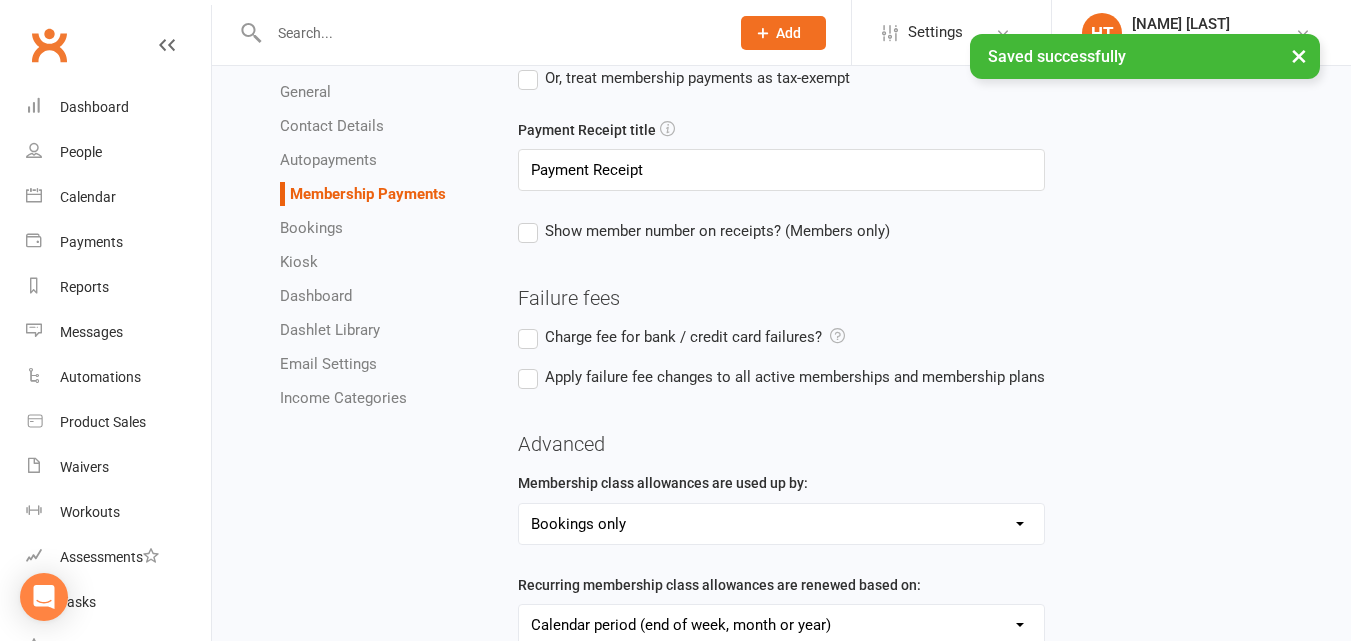 scroll, scrollTop: 0, scrollLeft: 0, axis: both 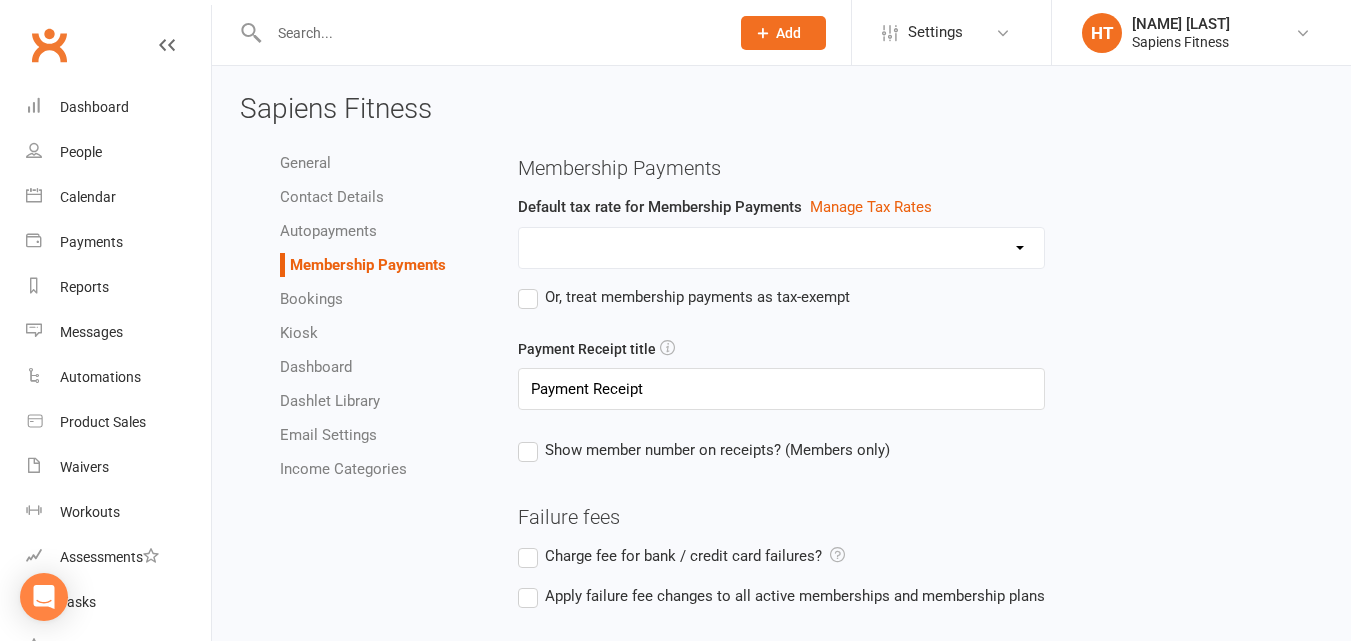 click on "General" at bounding box center (305, 163) 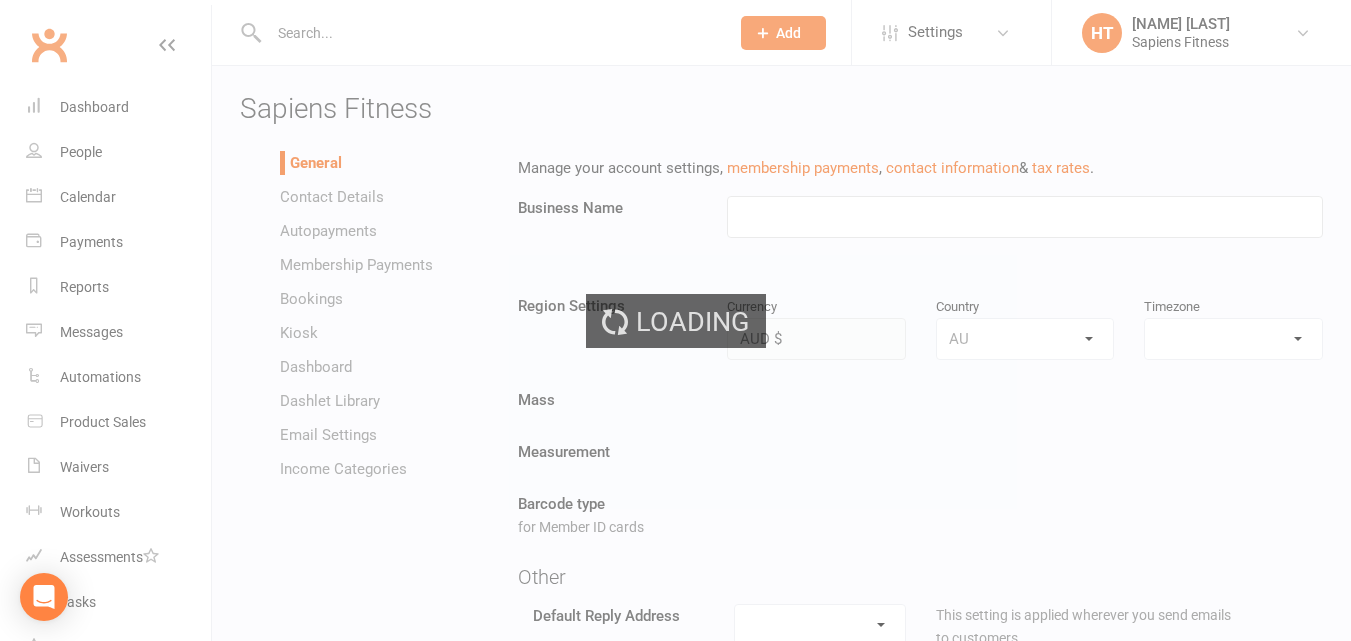 type on "Sapiens Fitness" 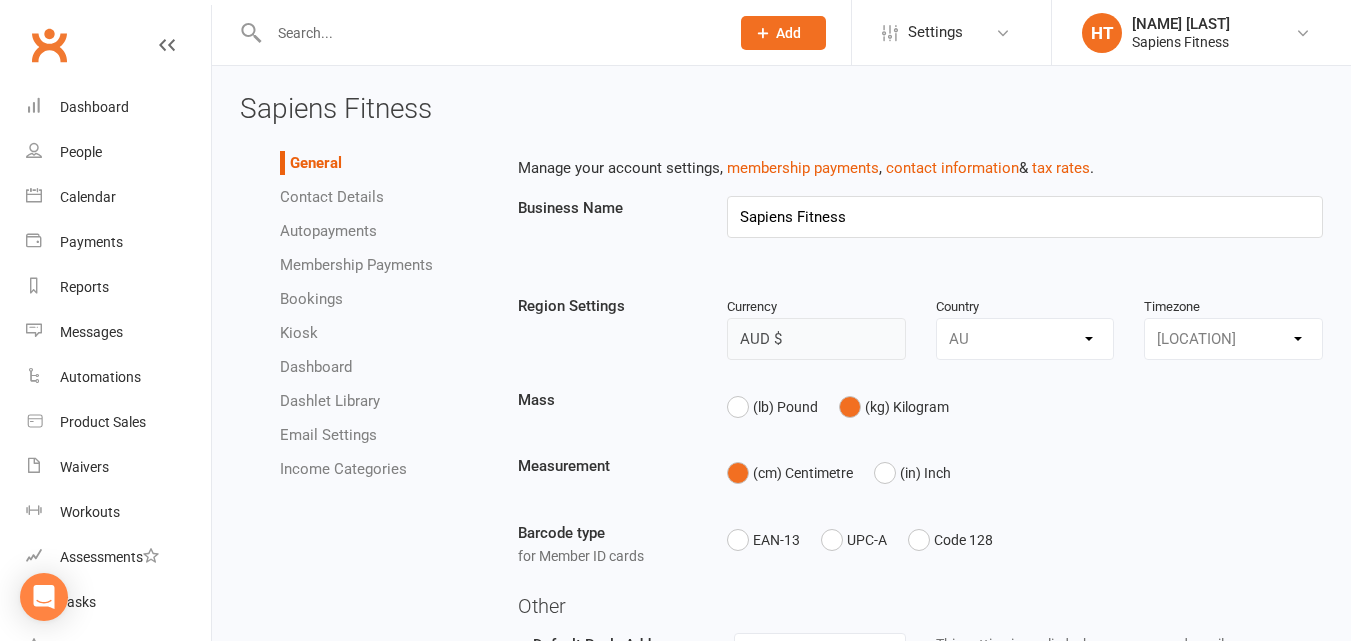 click at bounding box center [489, 33] 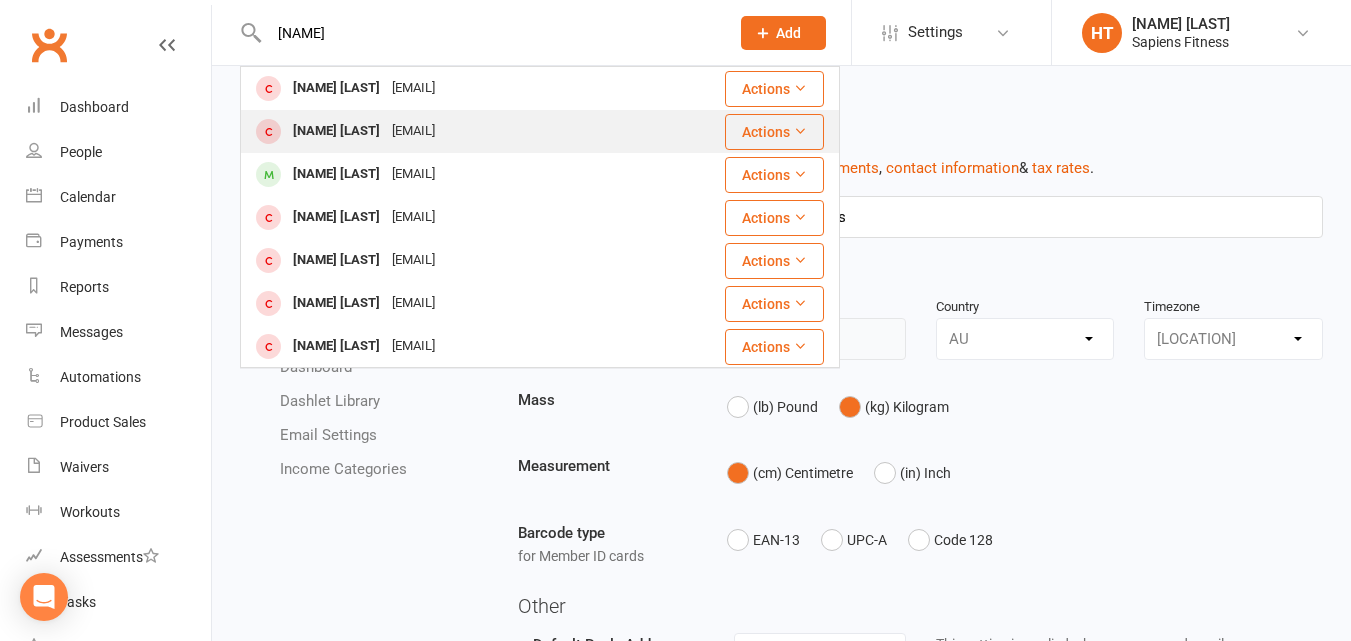 type on "[NAME]" 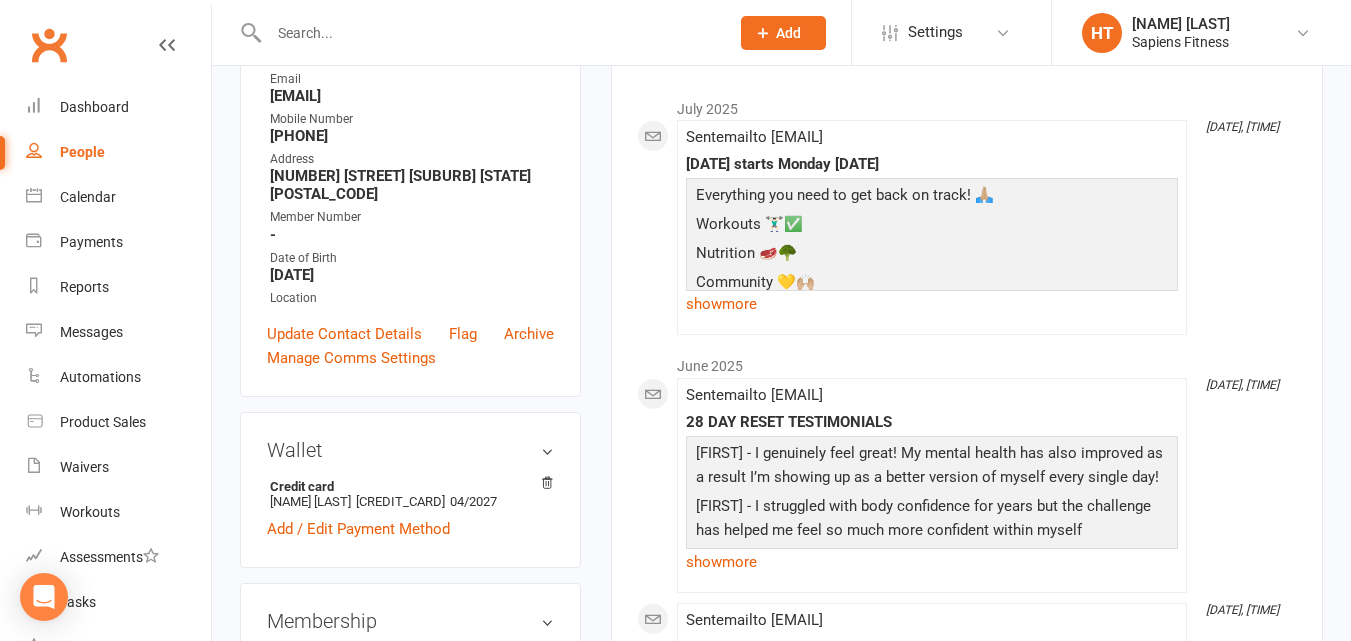 scroll, scrollTop: 412, scrollLeft: 0, axis: vertical 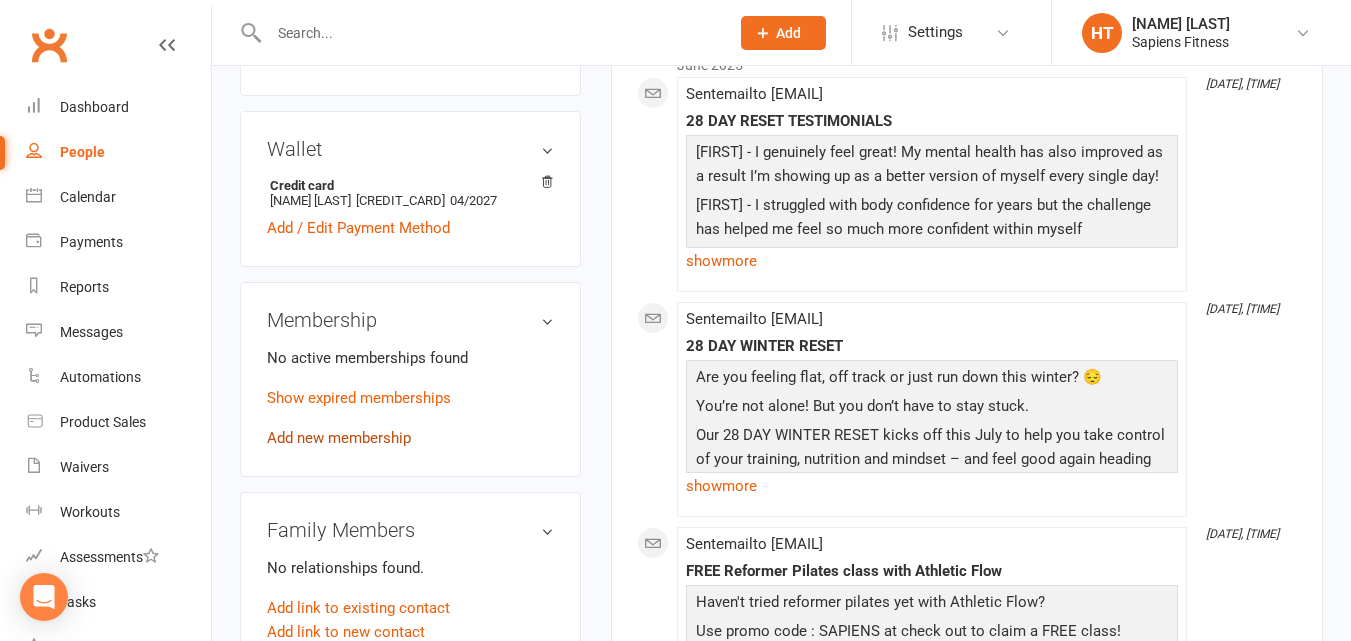 click on "Add new membership" at bounding box center [339, 438] 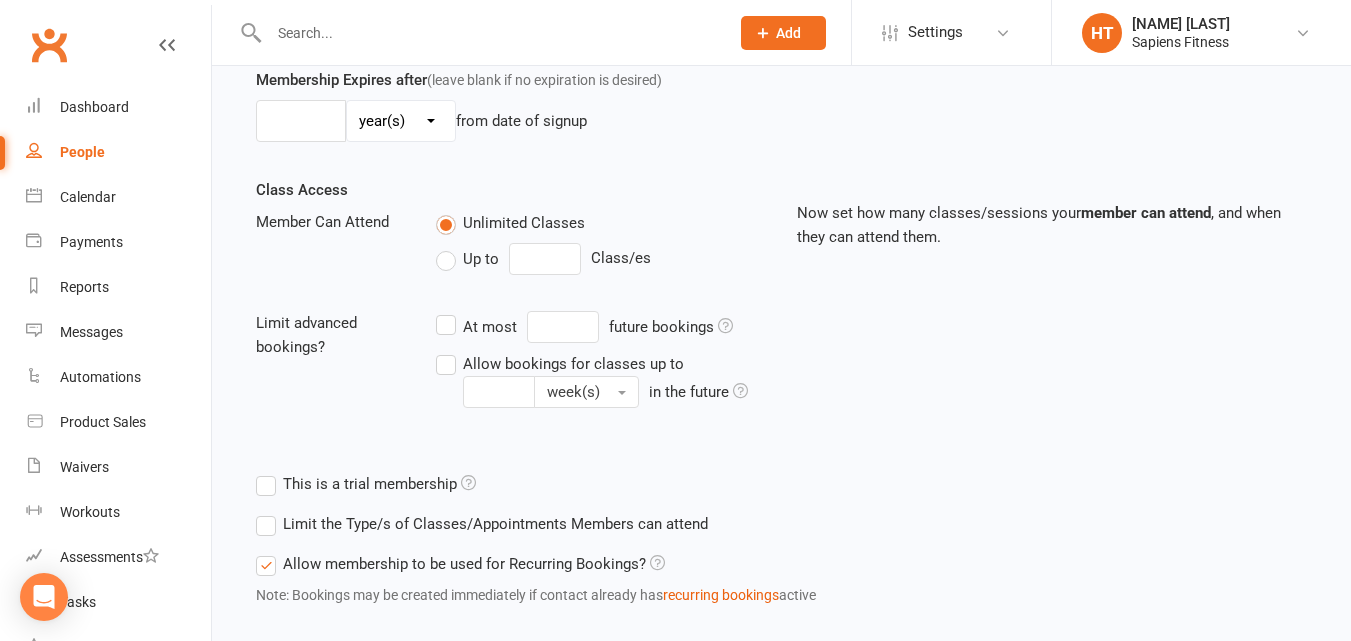 scroll, scrollTop: 0, scrollLeft: 0, axis: both 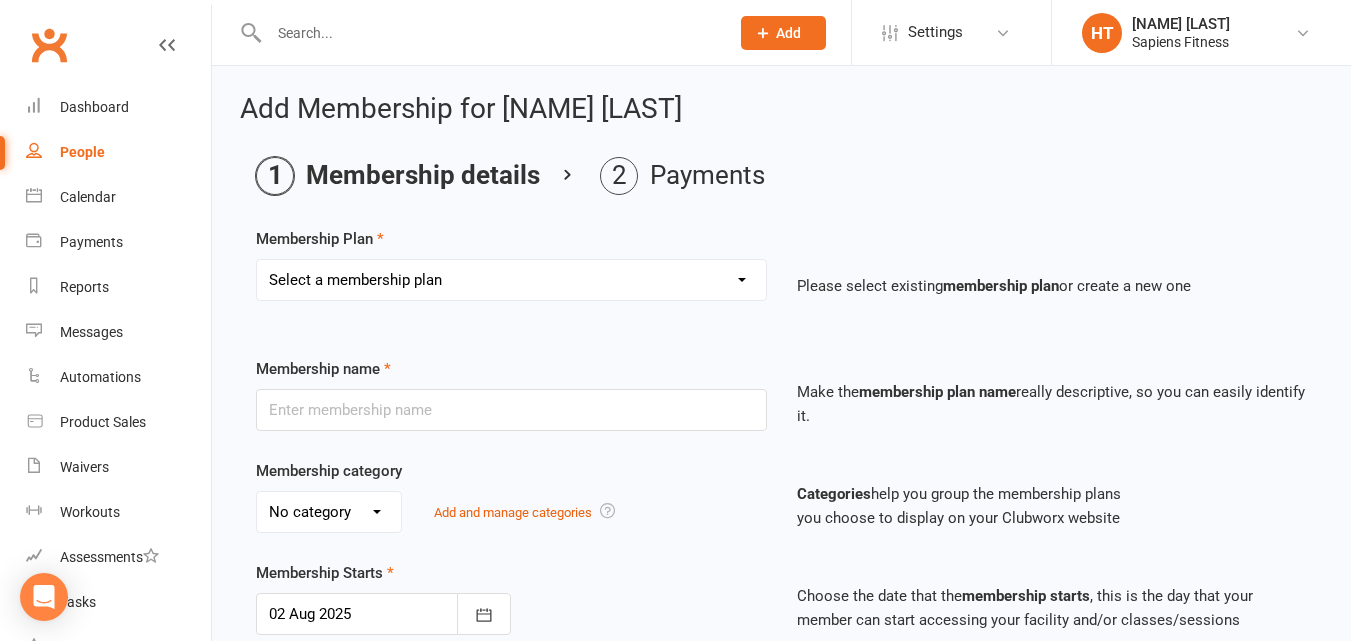 click on "Select a membership plan Create new Membership Plan UNLIMITED MEMBERSHIP 3 CLASSES MEMBERSHIP 2 CLASSES MEMBERSHIP OFF PEAK MEMBERSHIP 10 CLASS PASS CASUAL SESSION 14 DAY UNLIMITED TRIAL No Lock-In Membership $49.95 LEGACY MEMBERSHIP Complimentary Membership Open Session 28 DAY WINTER RESET Vitality Pack (Payment Plan) Vitality Pack The Gift of Fitness Personal Trainer Rent Online Nutrition Initial Consult Initial Consult 1 Week Membership 28 Day Reset 1 MONTH KICKSTARTER Studio Hire - 1 day per week Studio Hire - 2 days per week Studio Hire - 3 days per week Nutrition Follow-up 50% OFF | OFF PEAK MEMBERSHIP 50% OFF | 3 CLASSES MEMBERSHIP 50% OFF | 2 CLASSES MEMBERSHIP 50% OFF | UNLIMITED MEMBERSHIP FREE WEEK 1 WEEK FREE TRIAL" at bounding box center (511, 280) 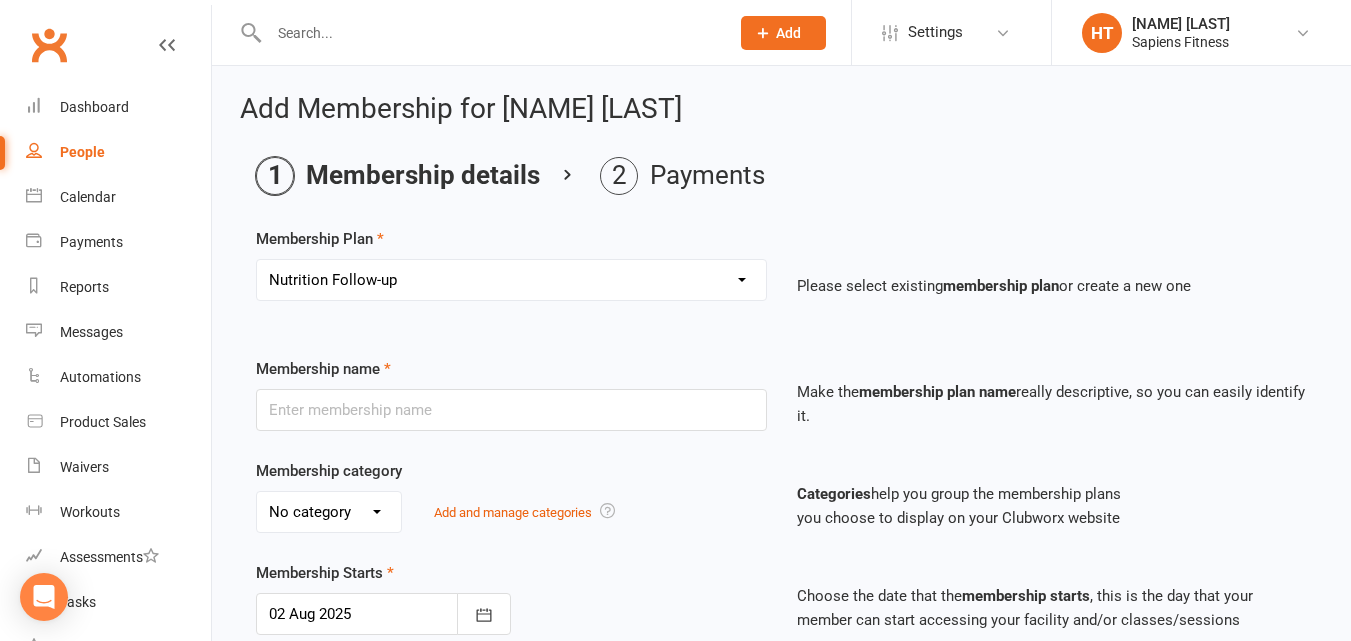 click on "Select a membership plan Create new Membership Plan UNLIMITED MEMBERSHIP 3 CLASSES MEMBERSHIP 2 CLASSES MEMBERSHIP OFF PEAK MEMBERSHIP 10 CLASS PASS CASUAL SESSION 14 DAY UNLIMITED TRIAL No Lock-In Membership $49.95 LEGACY MEMBERSHIP Complimentary Membership Open Session 28 DAY WINTER RESET Vitality Pack (Payment Plan) Vitality Pack The Gift of Fitness Personal Trainer Rent Online Nutrition Initial Consult Initial Consult 1 Week Membership 28 Day Reset 1 MONTH KICKSTARTER Studio Hire - 1 day per week Studio Hire - 2 days per week Studio Hire - 3 days per week Nutrition Follow-up 50% OFF | OFF PEAK MEMBERSHIP 50% OFF | 3 CLASSES MEMBERSHIP 50% OFF | 2 CLASSES MEMBERSHIP 50% OFF | UNLIMITED MEMBERSHIP FREE WEEK 1 WEEK FREE TRIAL" at bounding box center [511, 280] 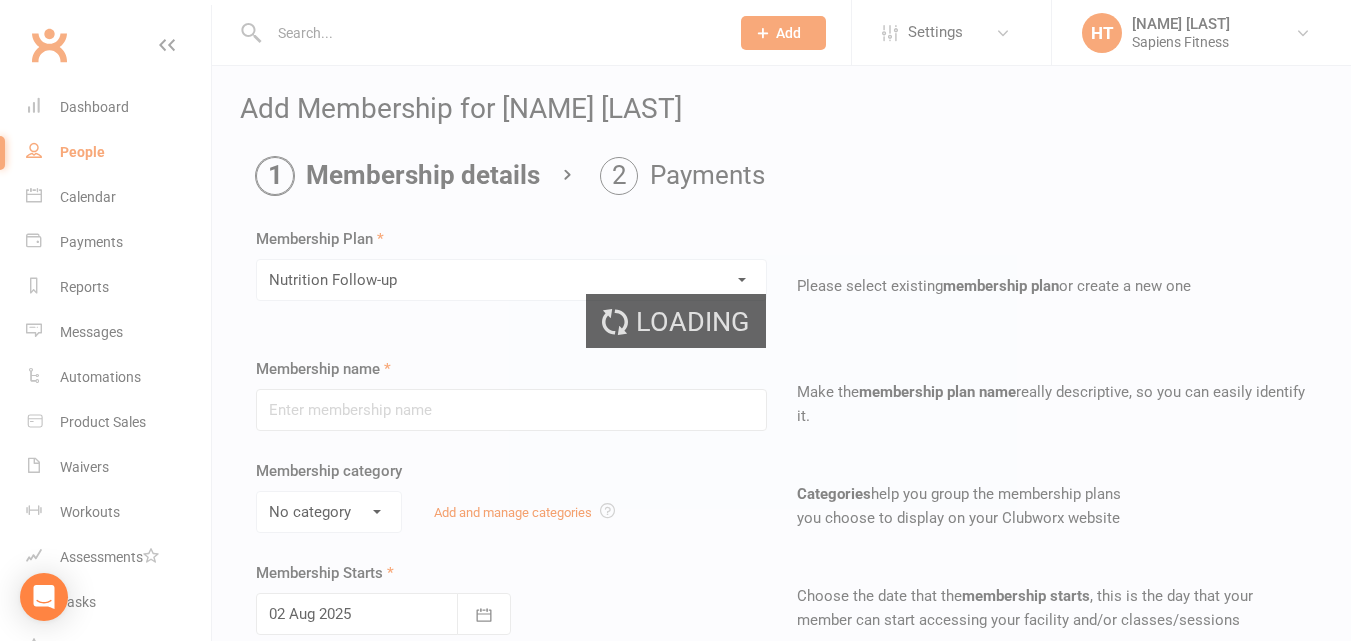 type on "Nutrition Follow-up" 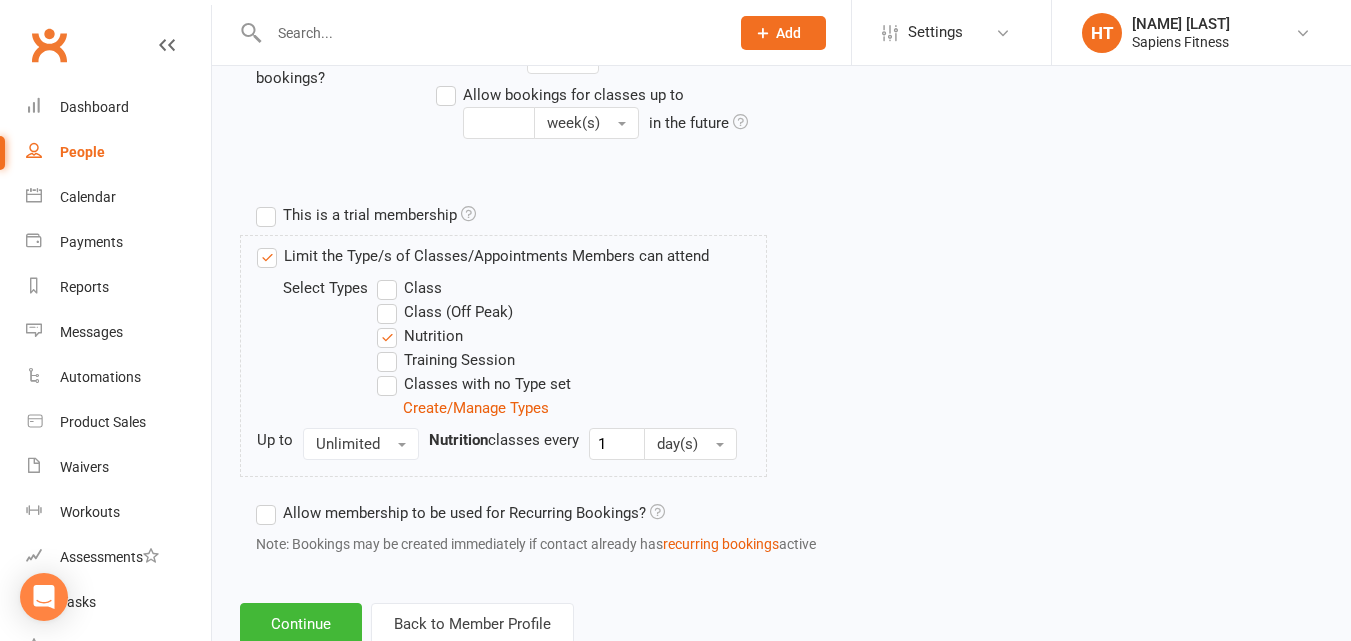 scroll, scrollTop: 926, scrollLeft: 0, axis: vertical 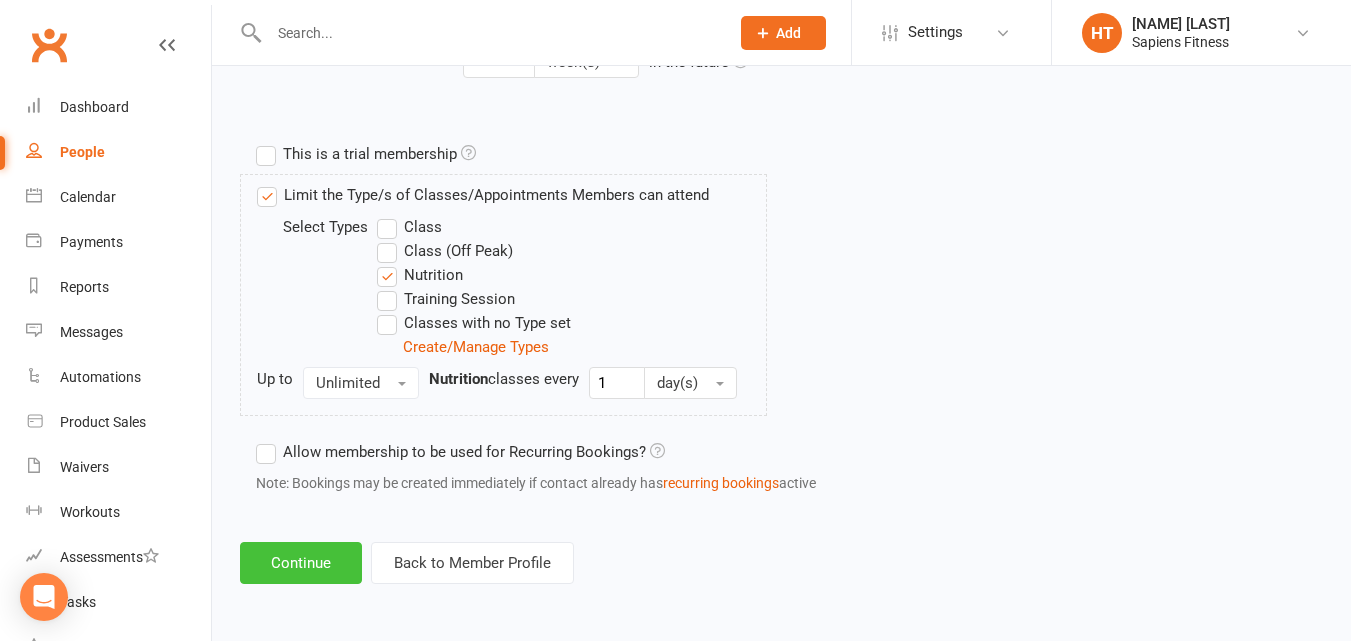 click on "Continue" at bounding box center (301, 563) 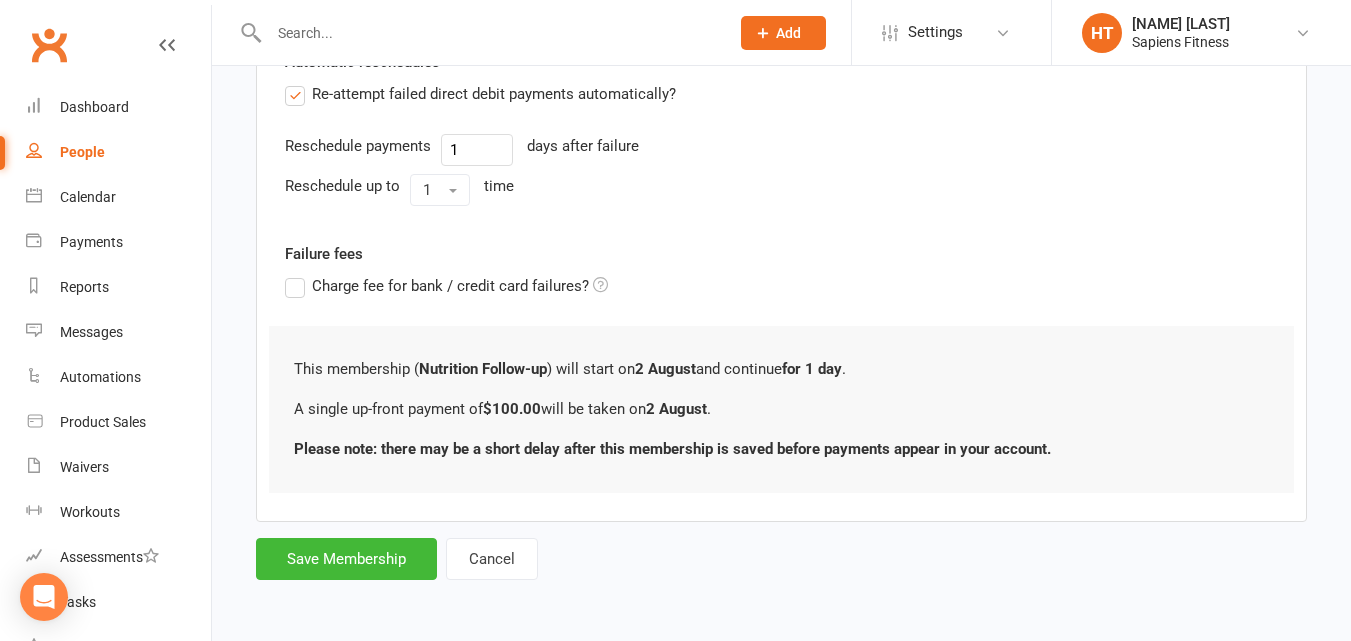 scroll, scrollTop: 0, scrollLeft: 0, axis: both 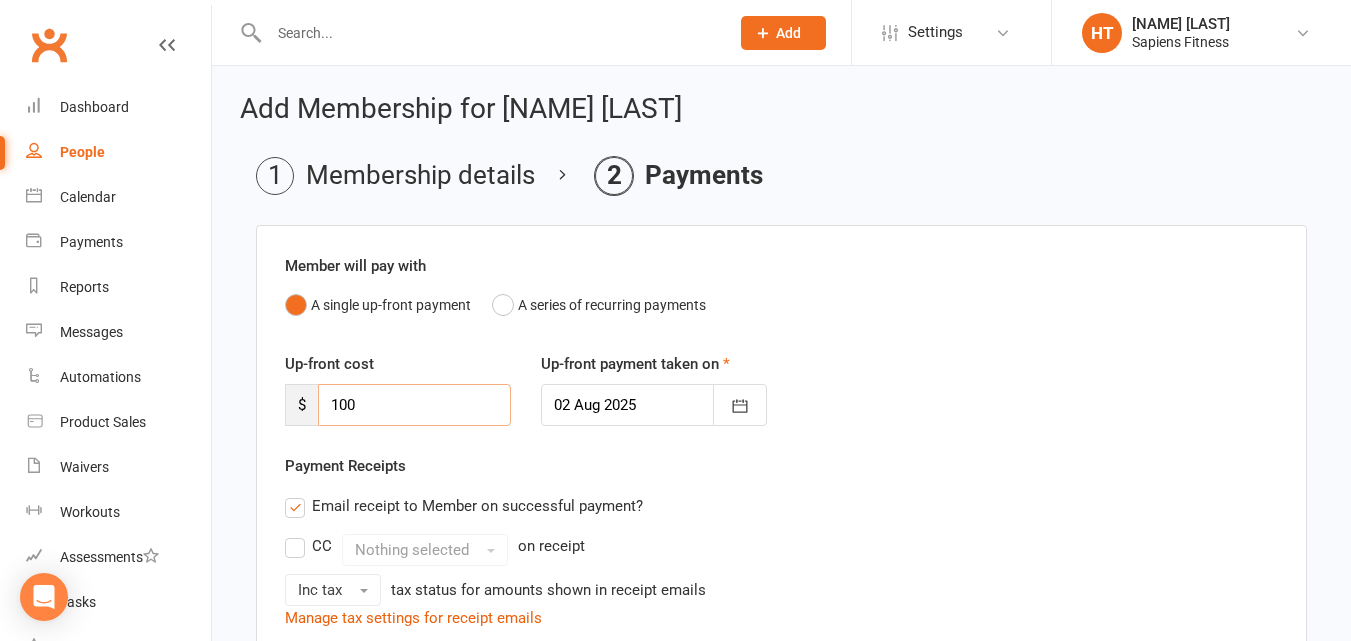 click on "100" at bounding box center [414, 405] 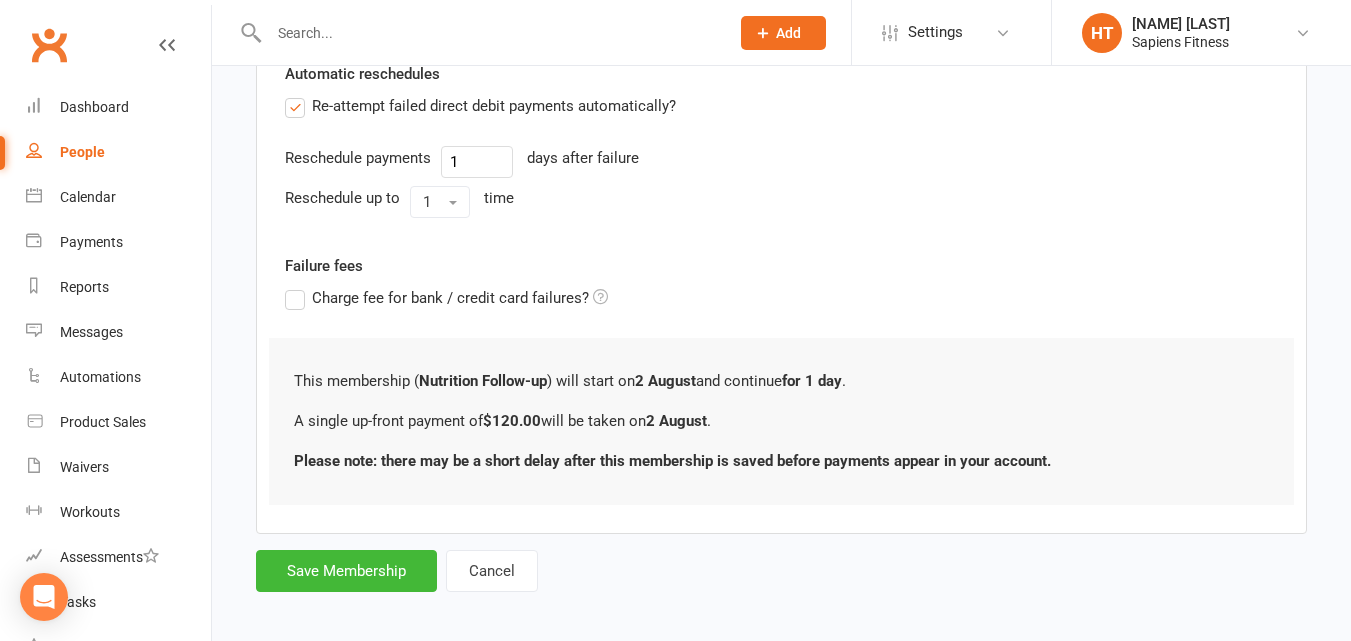 scroll, scrollTop: 608, scrollLeft: 0, axis: vertical 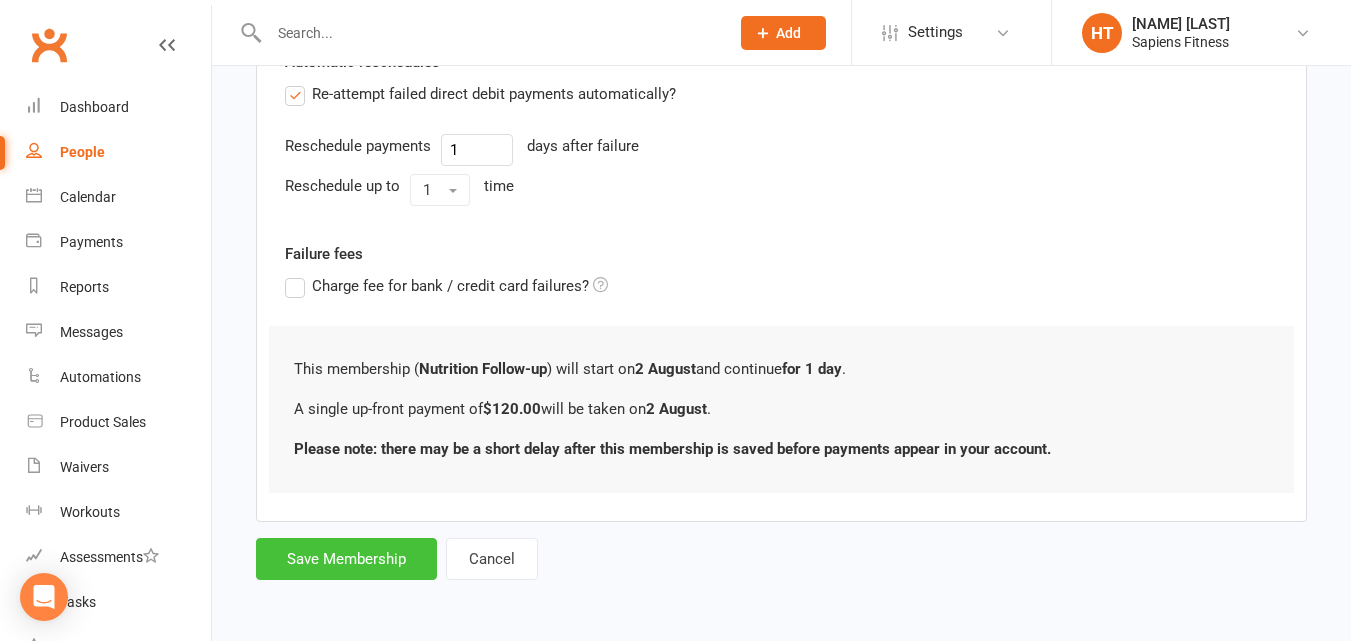 type on "120" 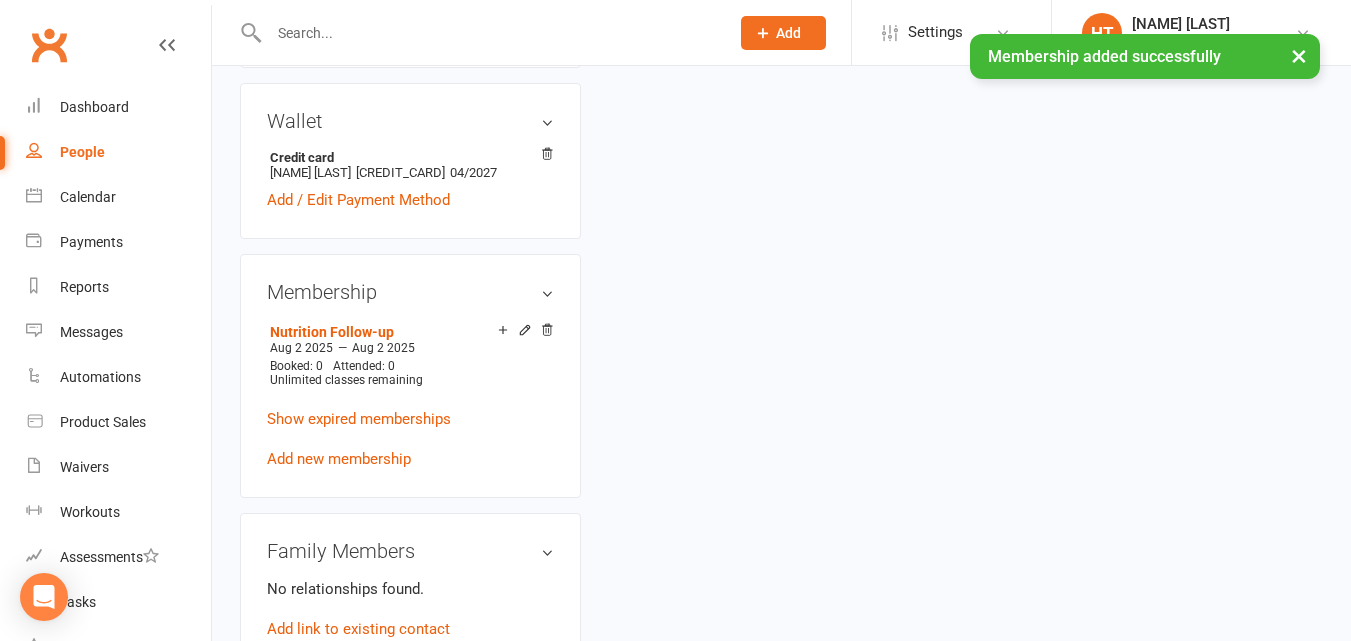 scroll, scrollTop: 0, scrollLeft: 0, axis: both 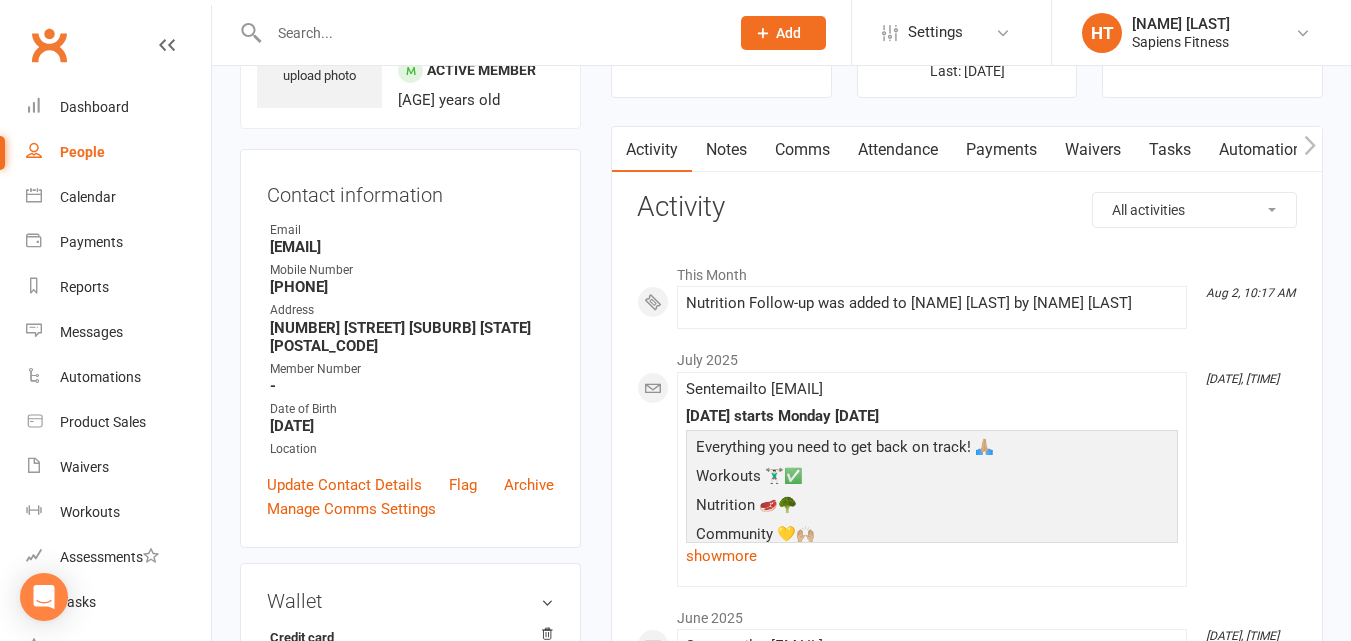 click on "Payments" at bounding box center [1001, 150] 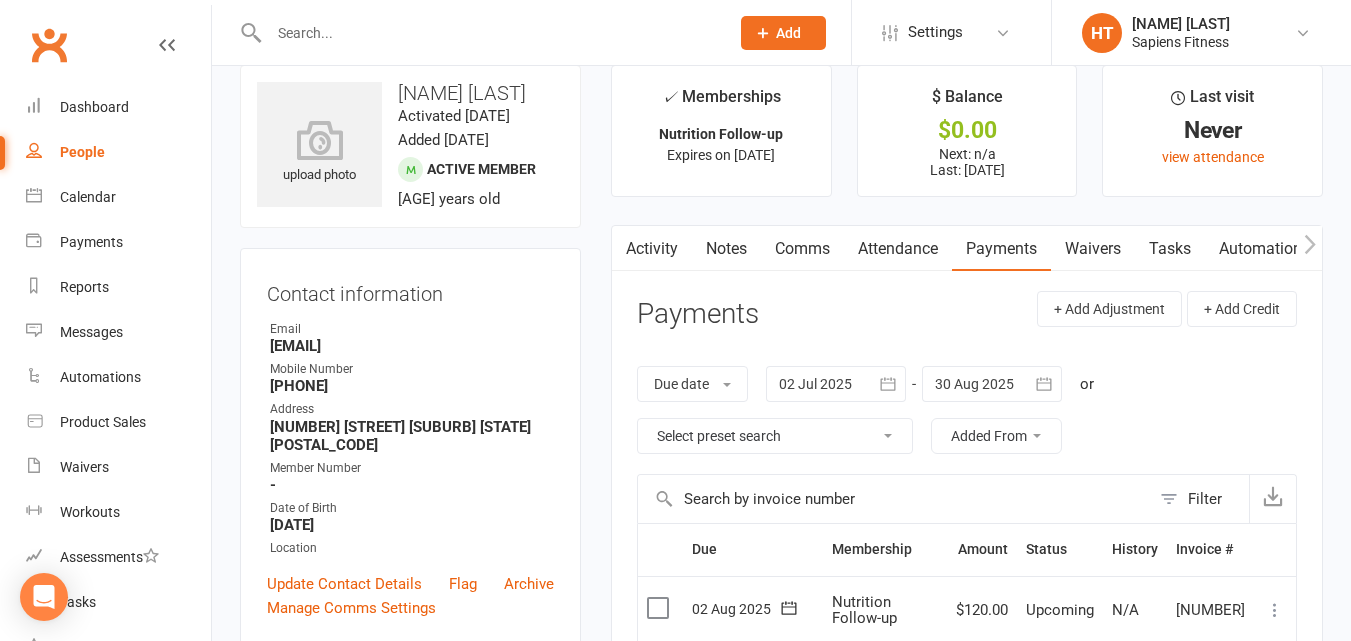scroll, scrollTop: 0, scrollLeft: 0, axis: both 